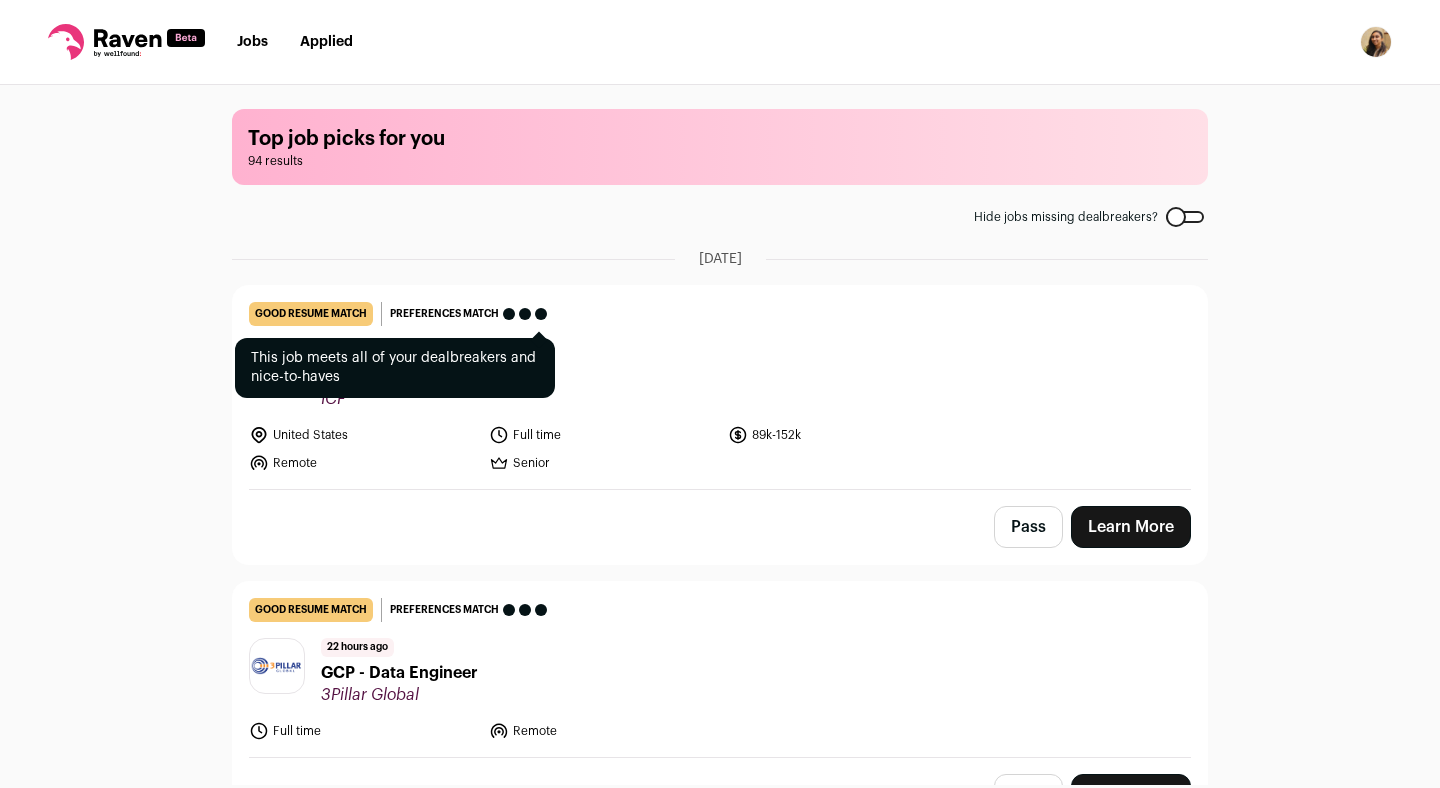 scroll, scrollTop: 0, scrollLeft: 0, axis: both 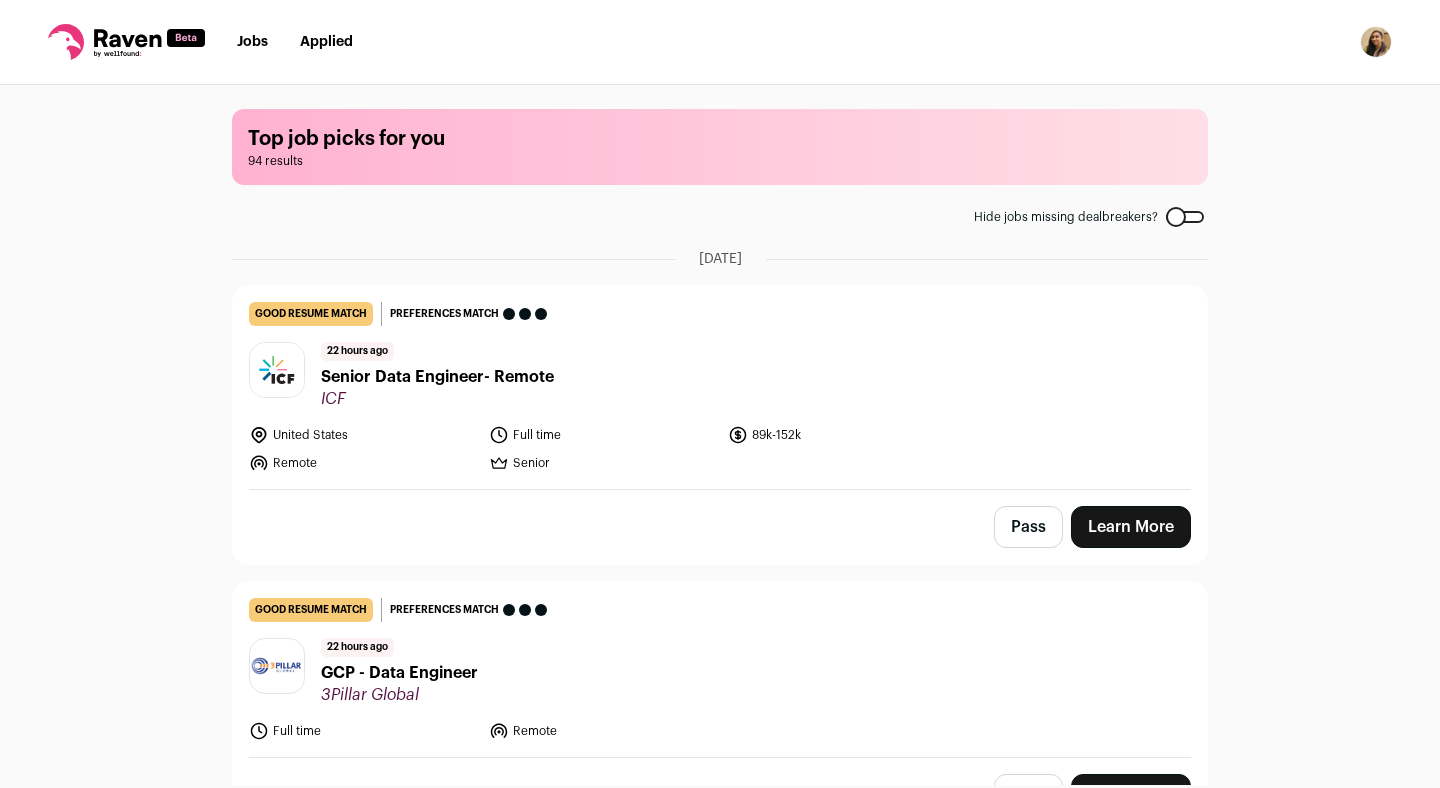 click on "Jobs" at bounding box center (252, 42) 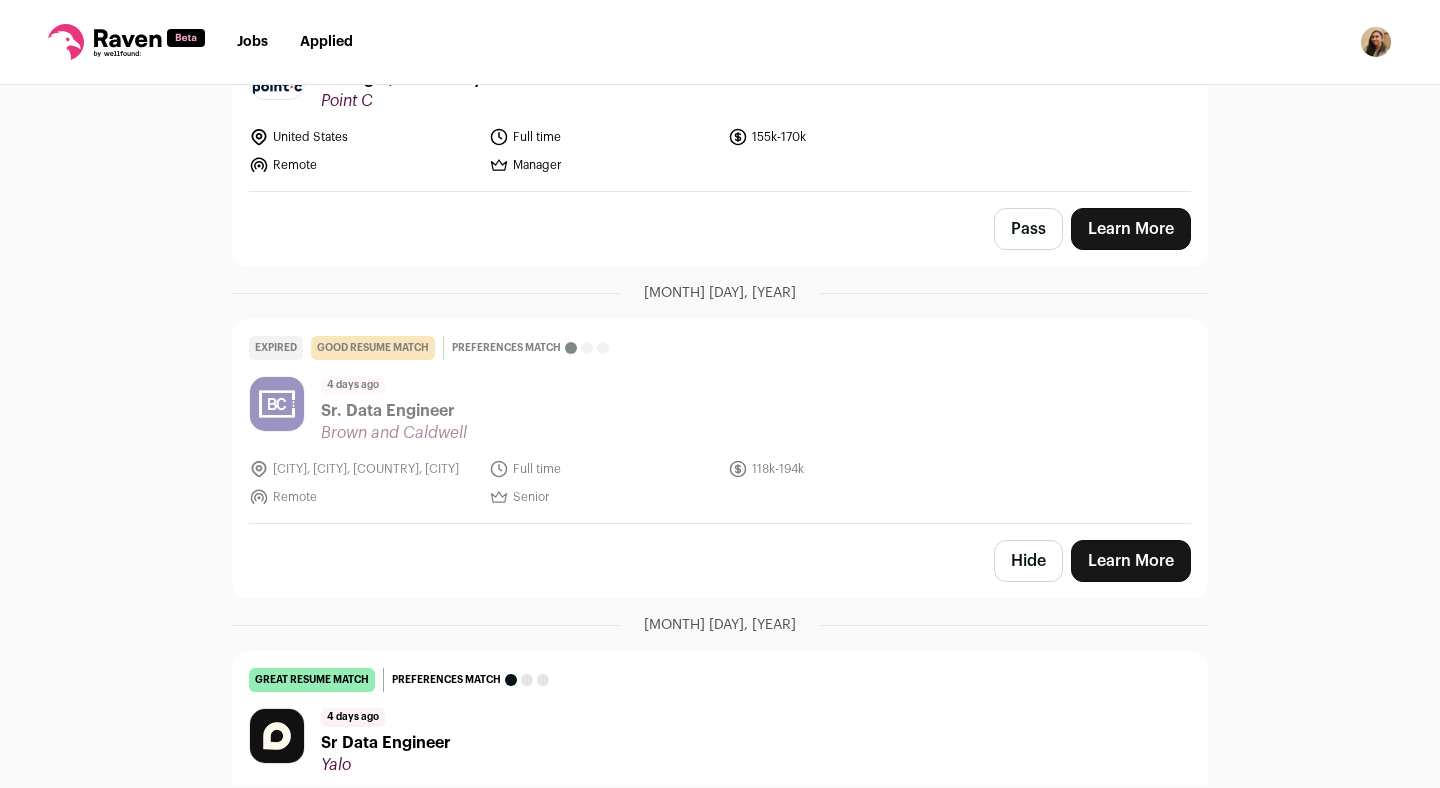 scroll, scrollTop: 3573, scrollLeft: 0, axis: vertical 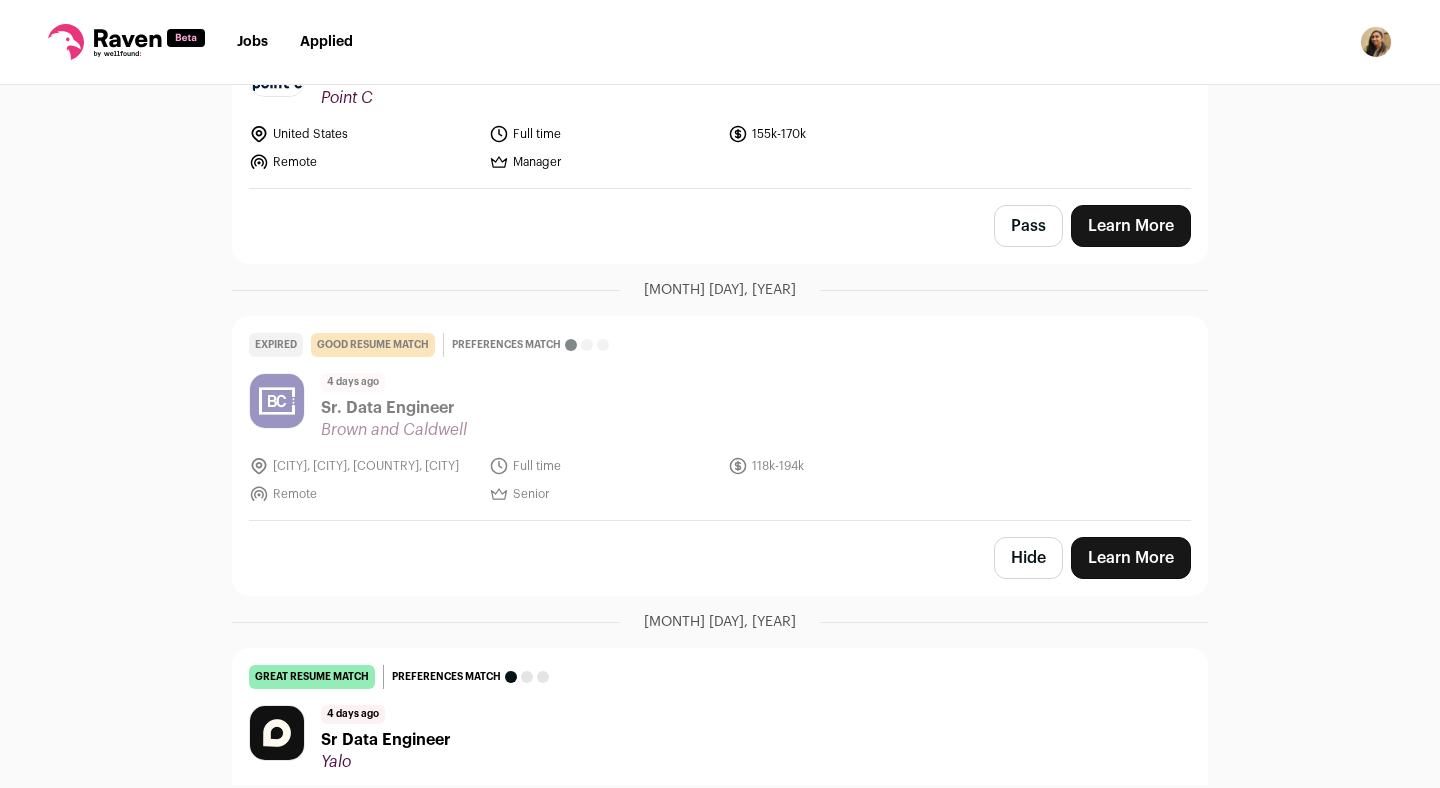 click on "Hide" at bounding box center (1028, 558) 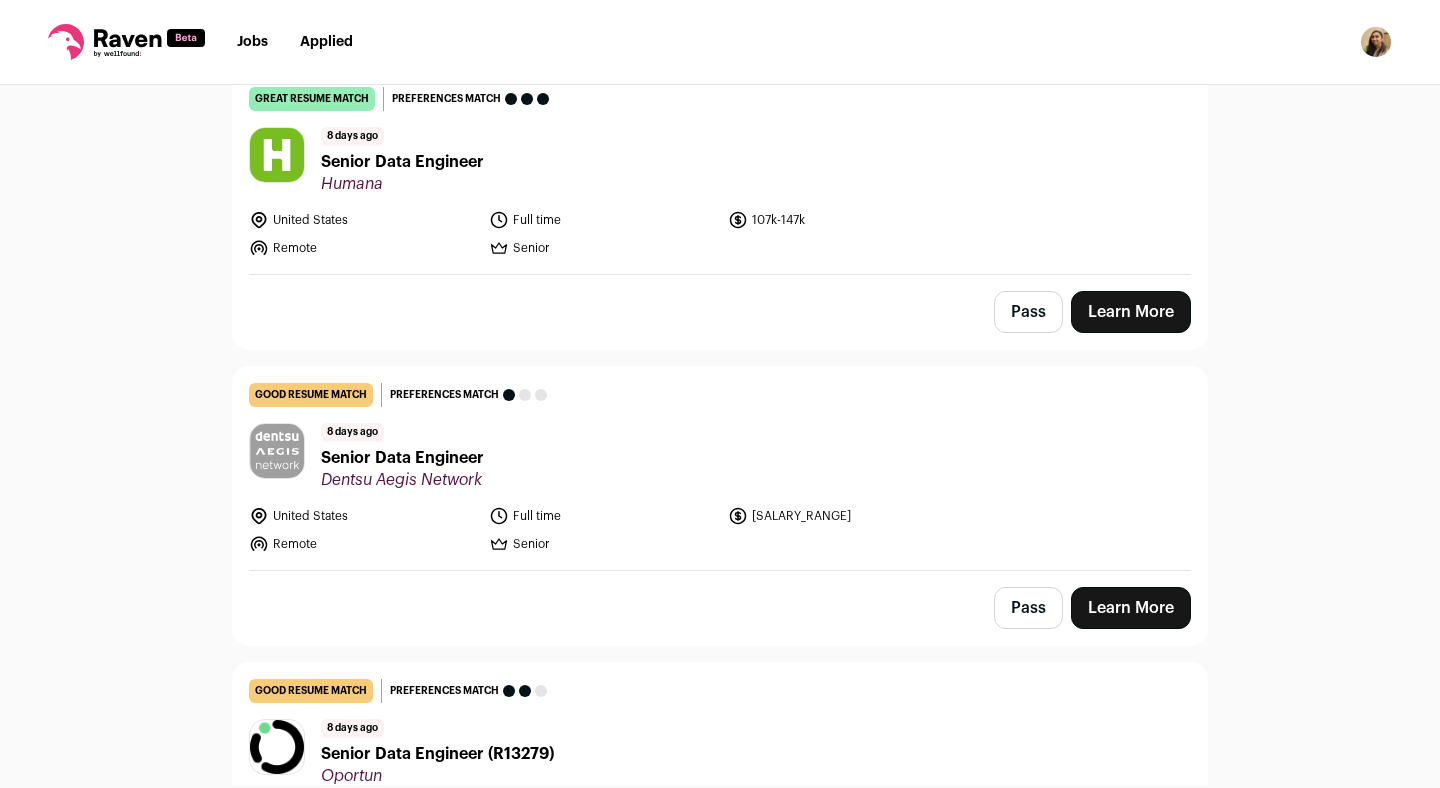 scroll, scrollTop: 8654, scrollLeft: 0, axis: vertical 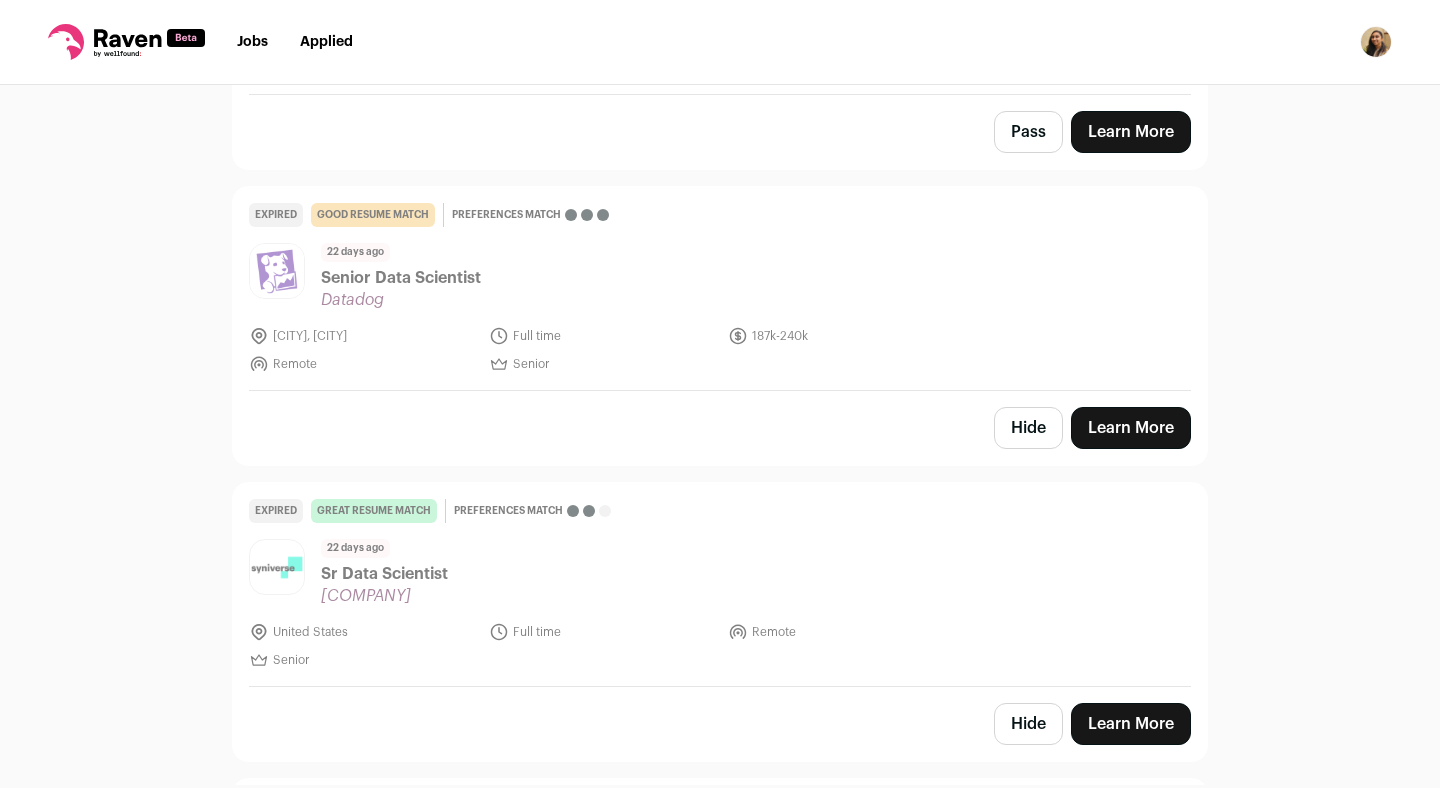click on "Hide" at bounding box center (1028, 428) 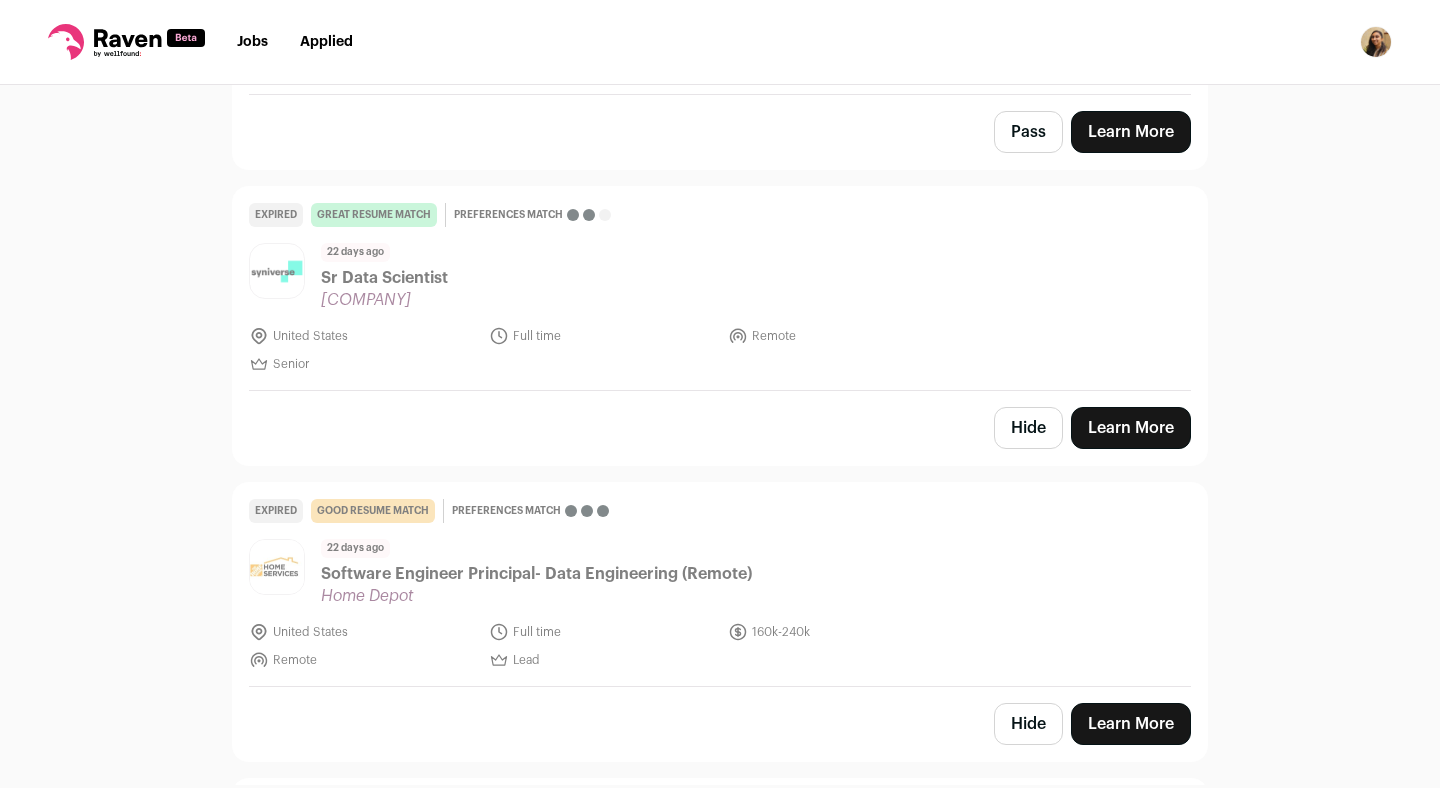 click on "Hide" at bounding box center (1028, 428) 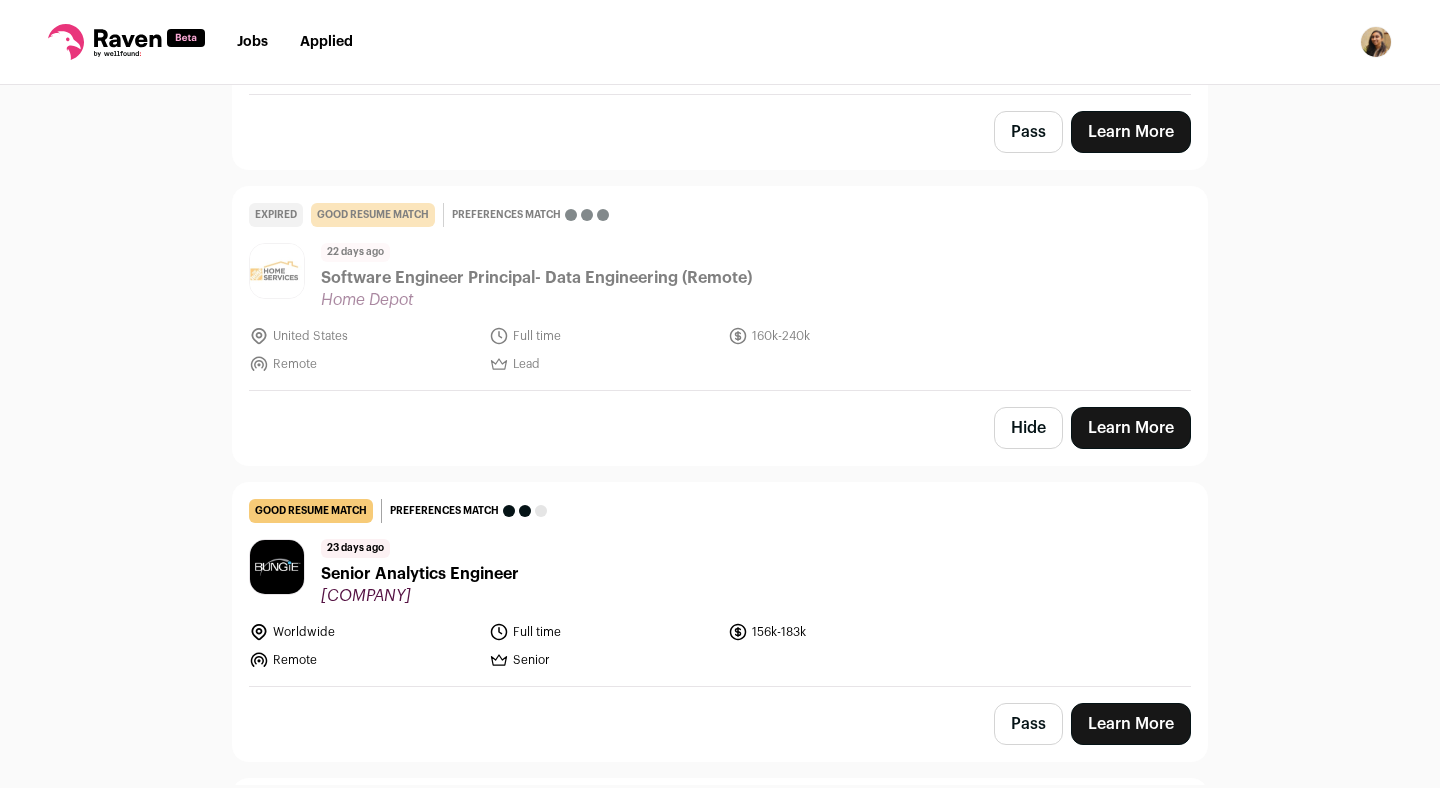 click on "Hide" at bounding box center [1028, 428] 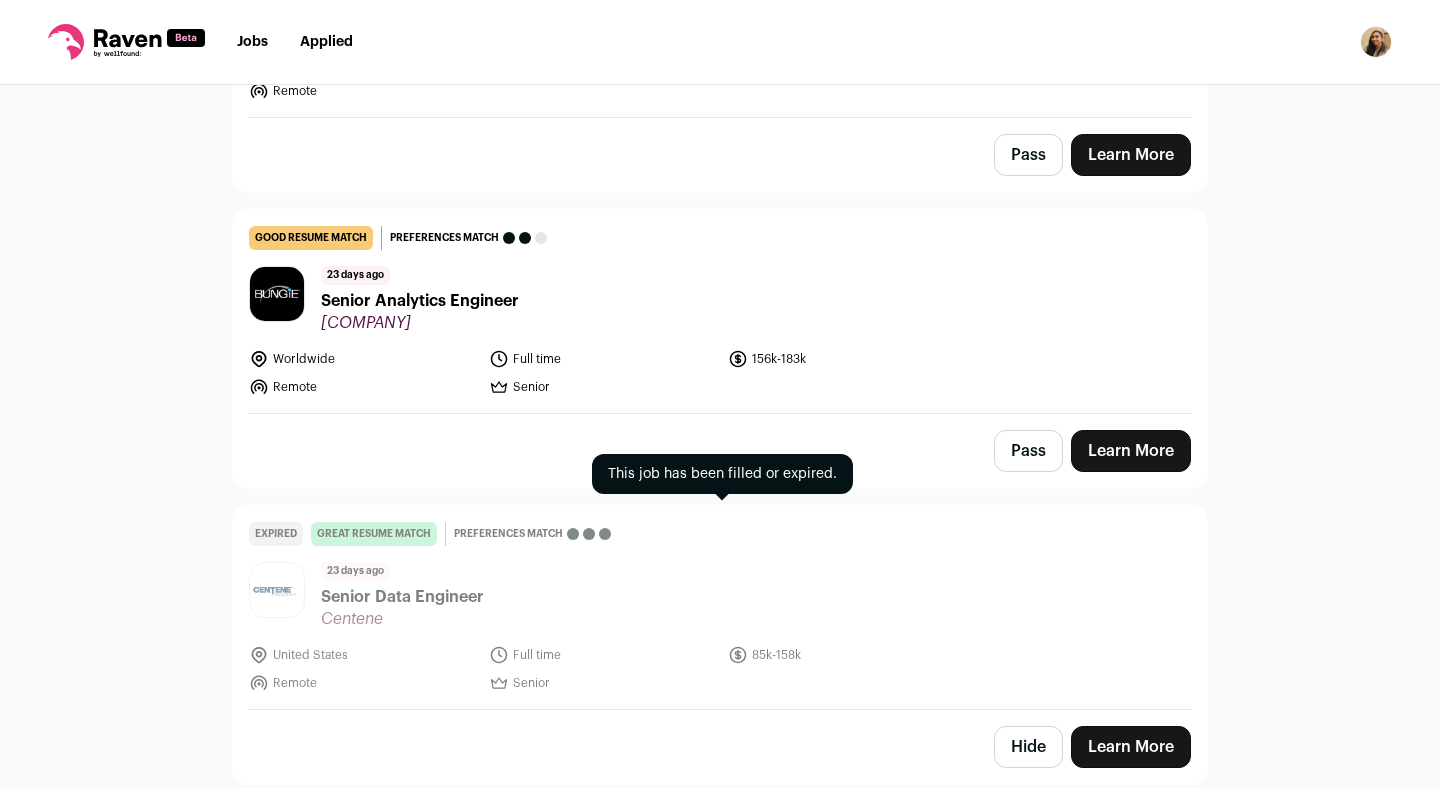 scroll, scrollTop: 26548, scrollLeft: 0, axis: vertical 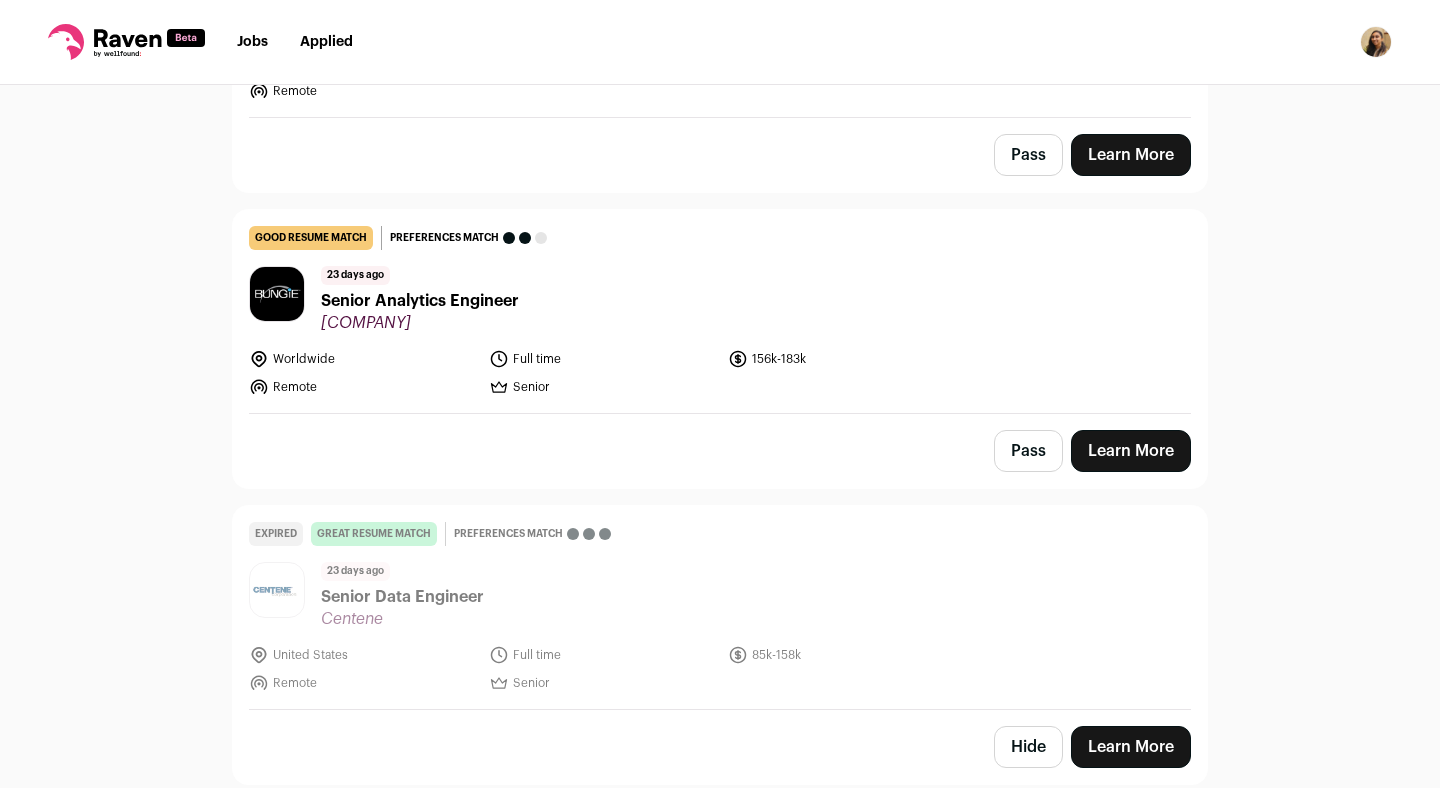 click on "Hide" at bounding box center [1028, 747] 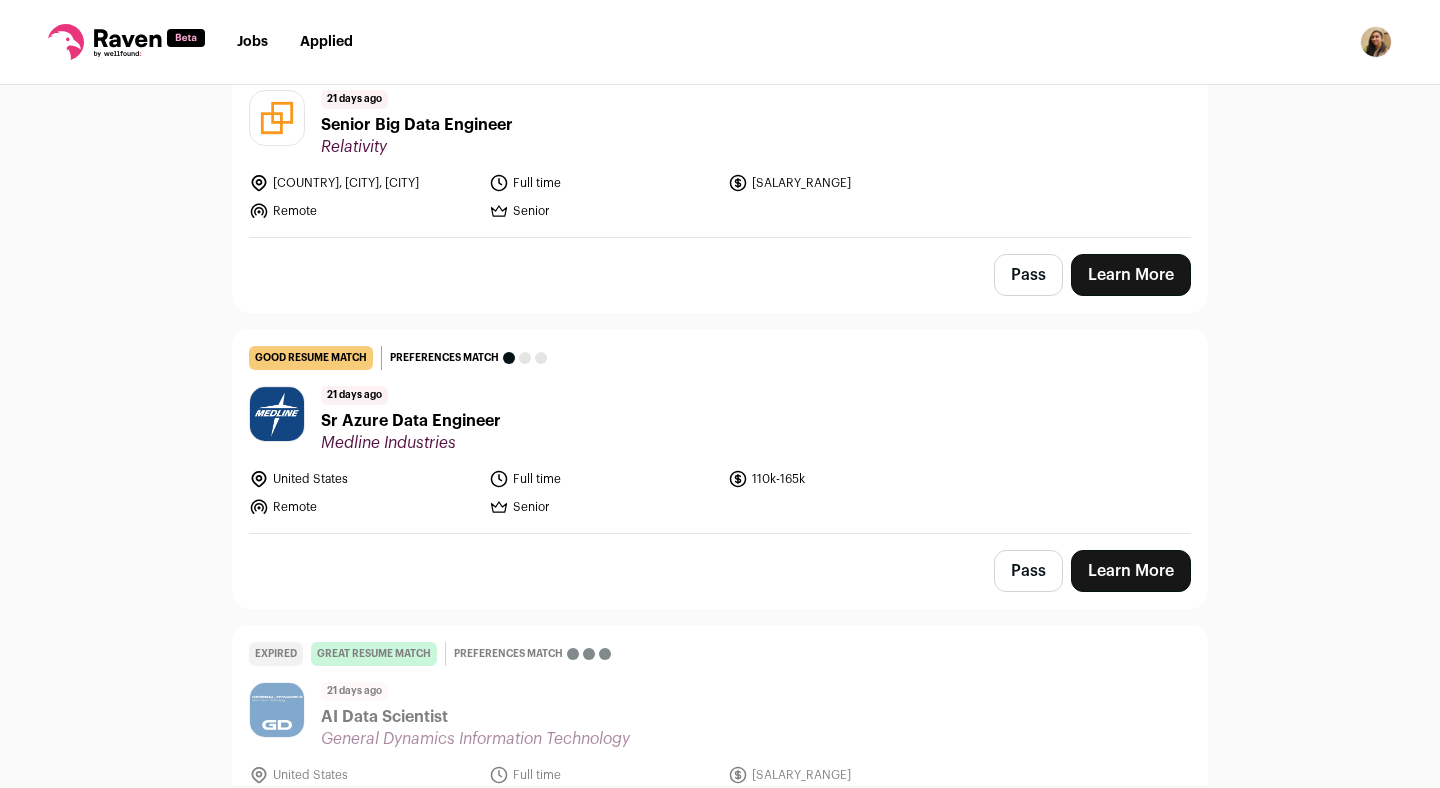 scroll, scrollTop: 23464, scrollLeft: 0, axis: vertical 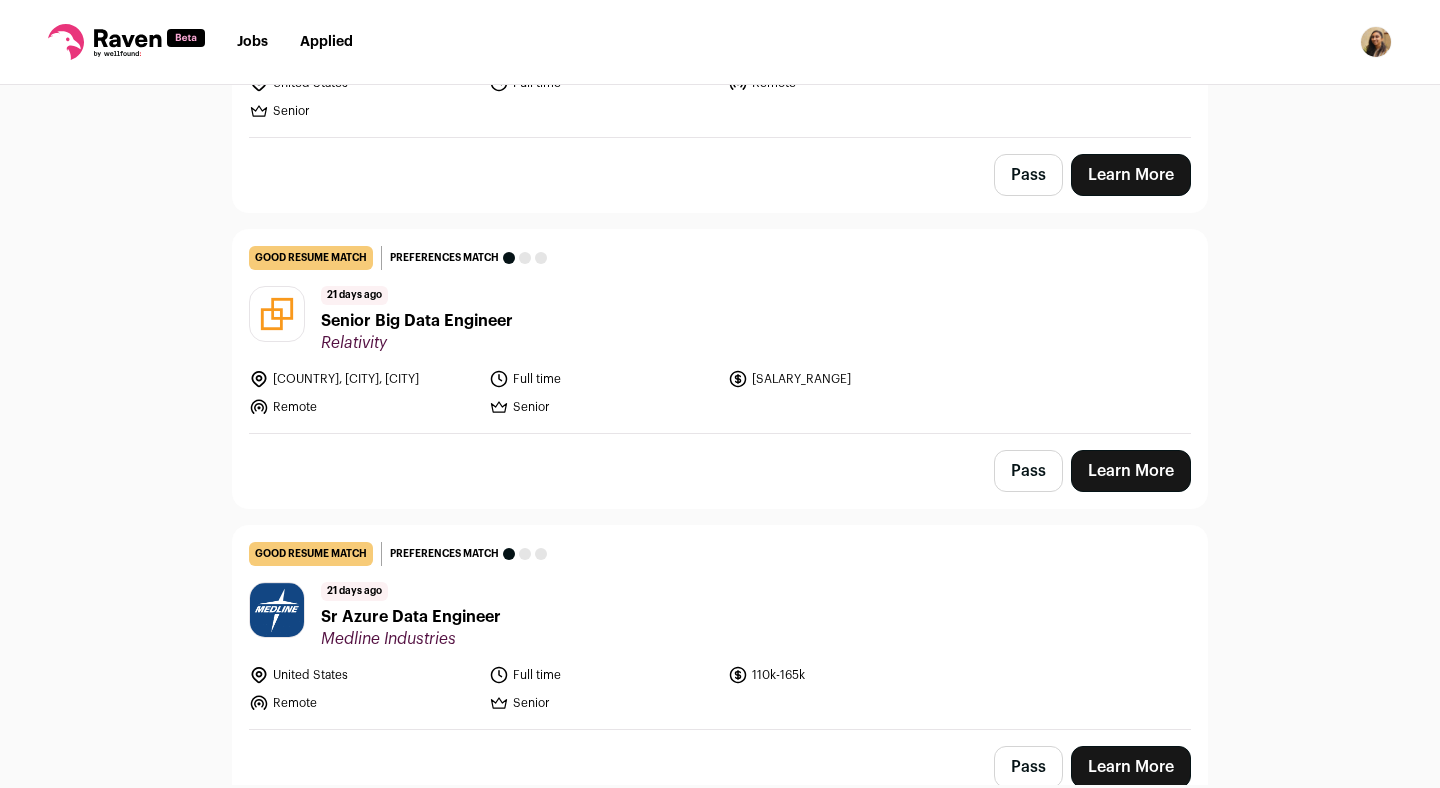 drag, startPoint x: 1433, startPoint y: 700, endPoint x: 1412, endPoint y: 183, distance: 517.42633 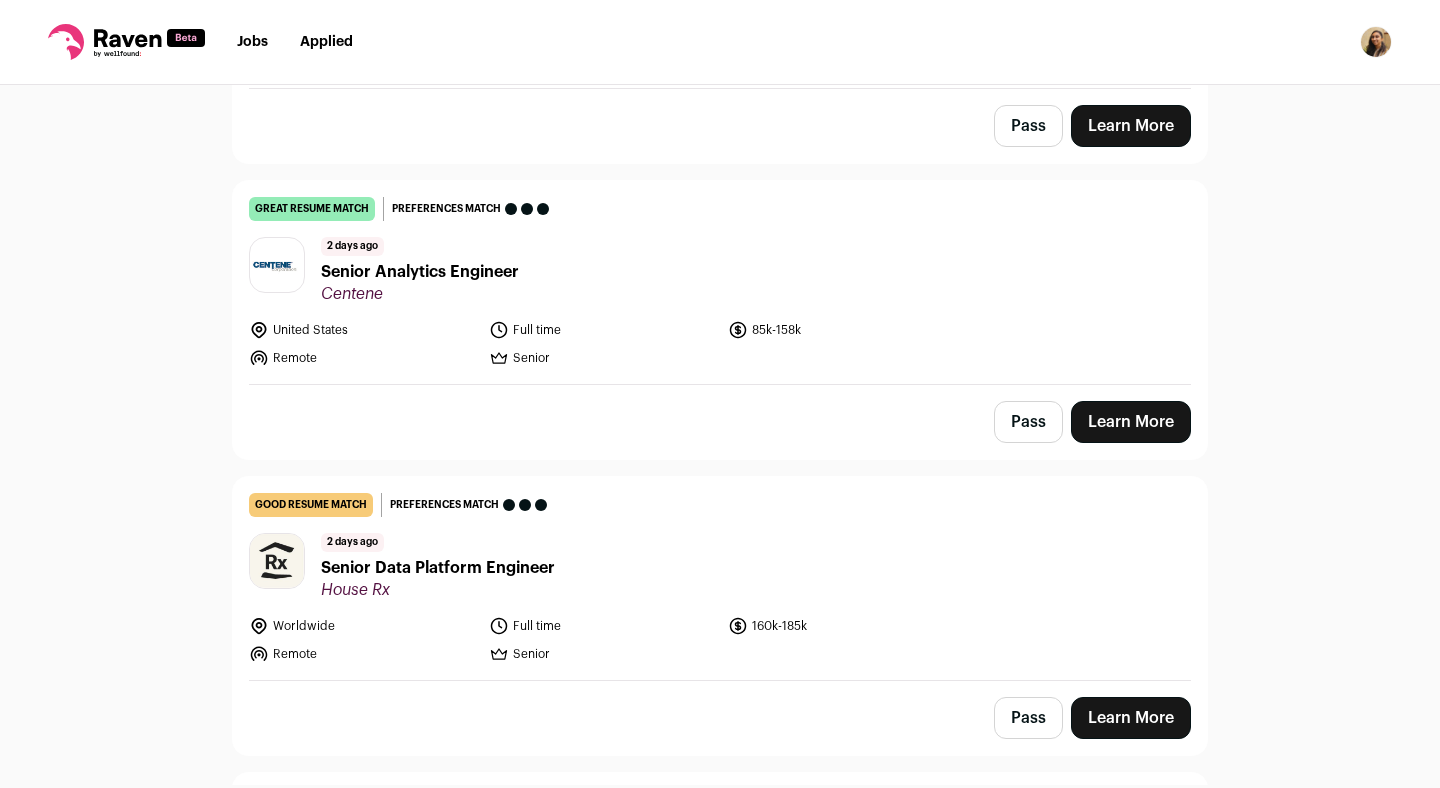 scroll, scrollTop: 2303, scrollLeft: 0, axis: vertical 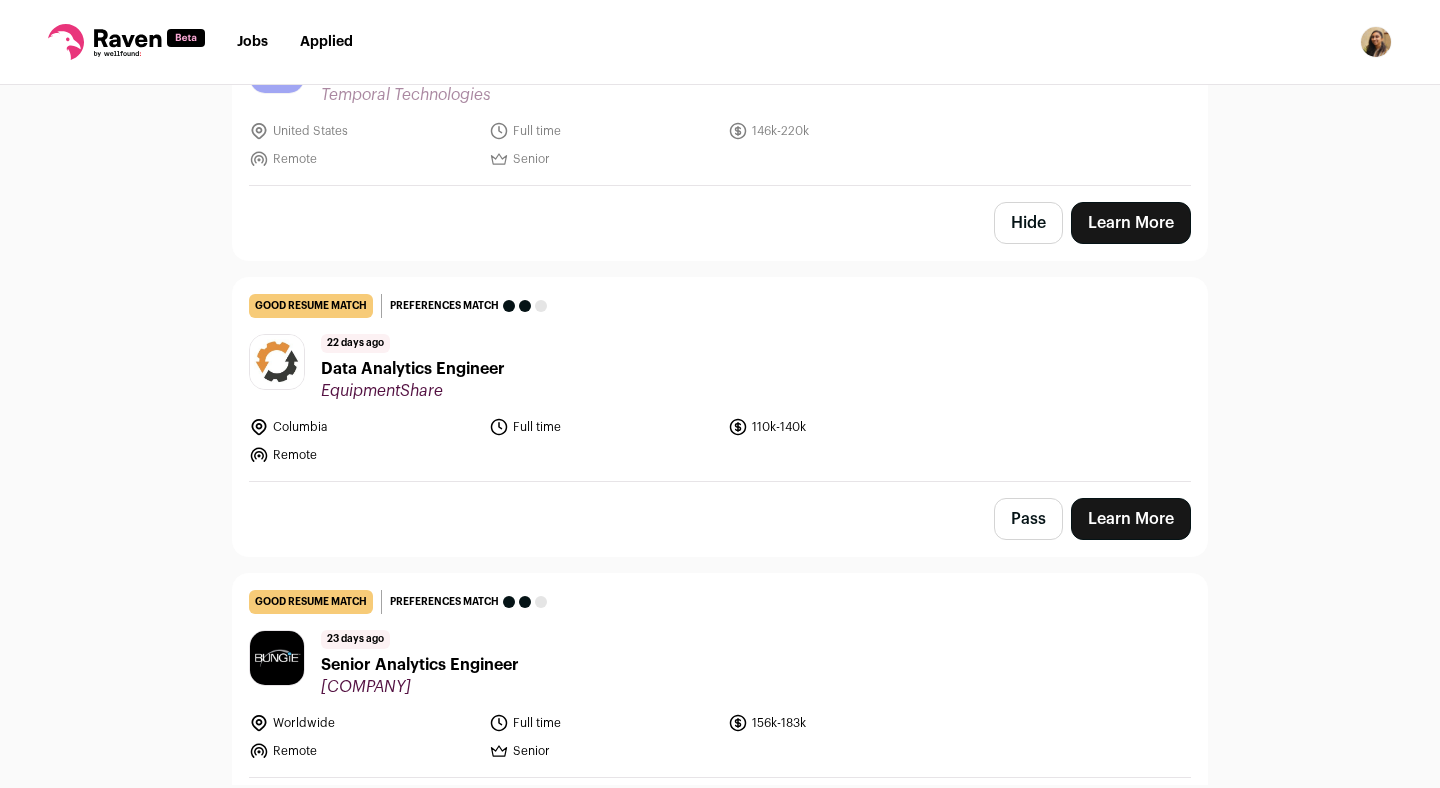 click on "Hide" at bounding box center [1028, 223] 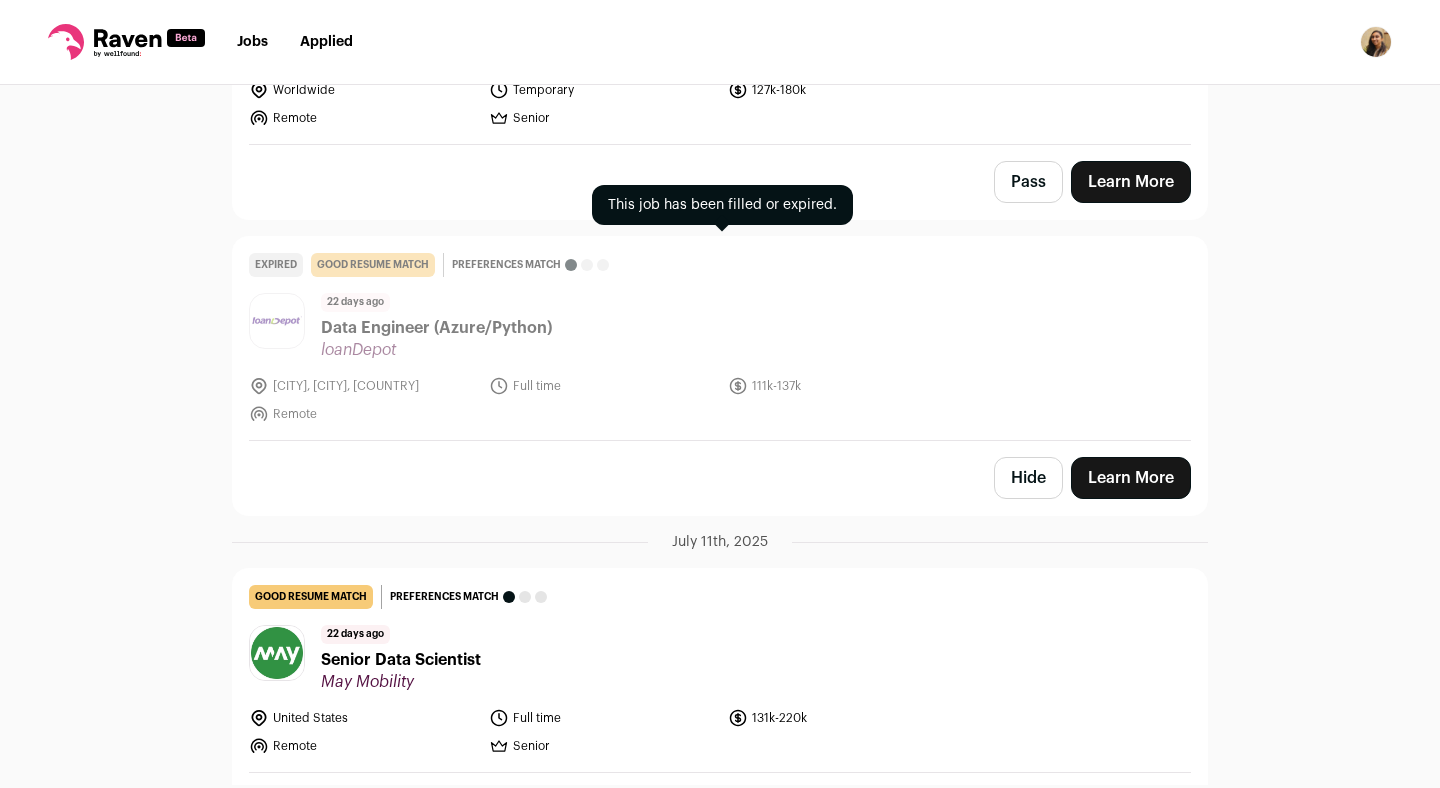 scroll, scrollTop: 24943, scrollLeft: 0, axis: vertical 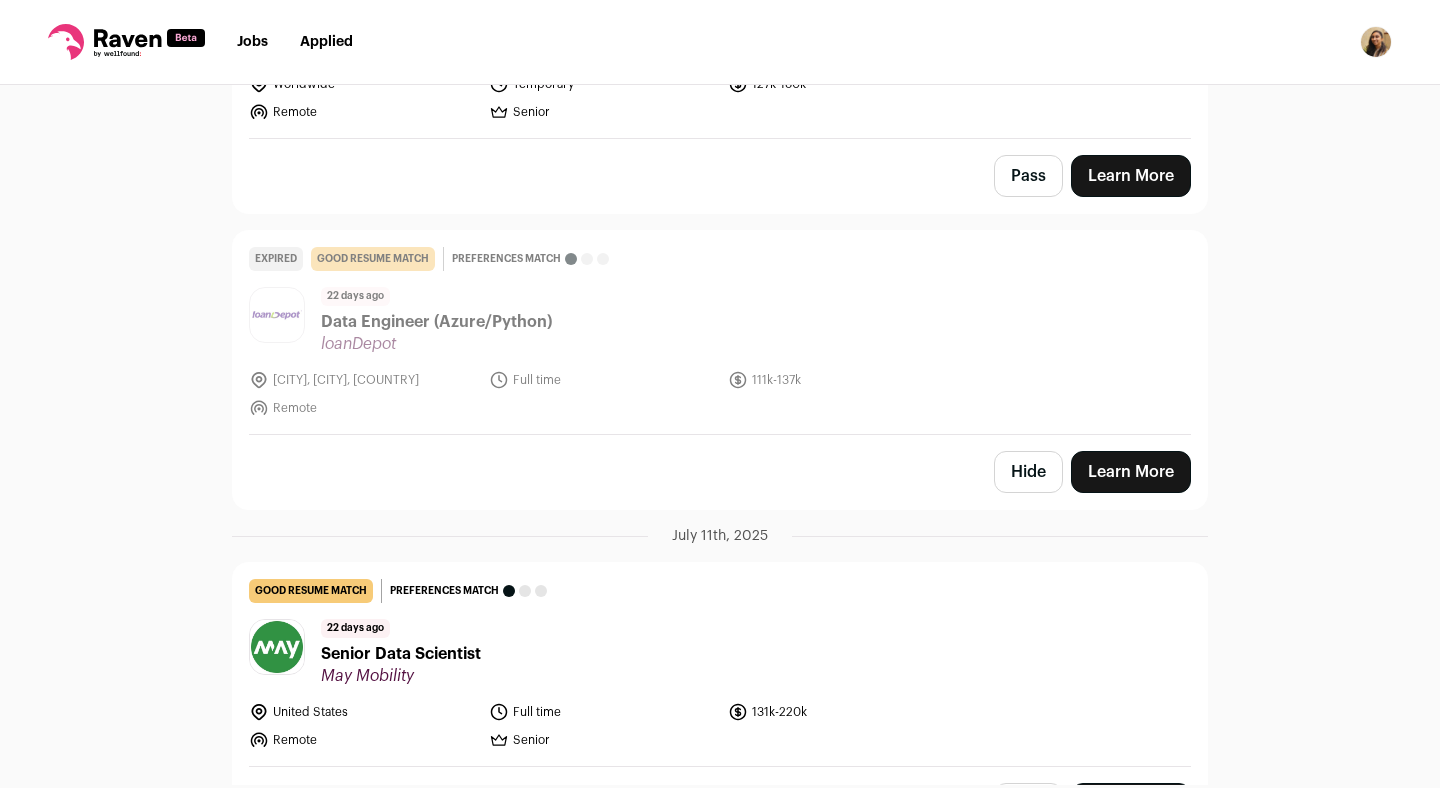 click on "Hide" at bounding box center [1028, 472] 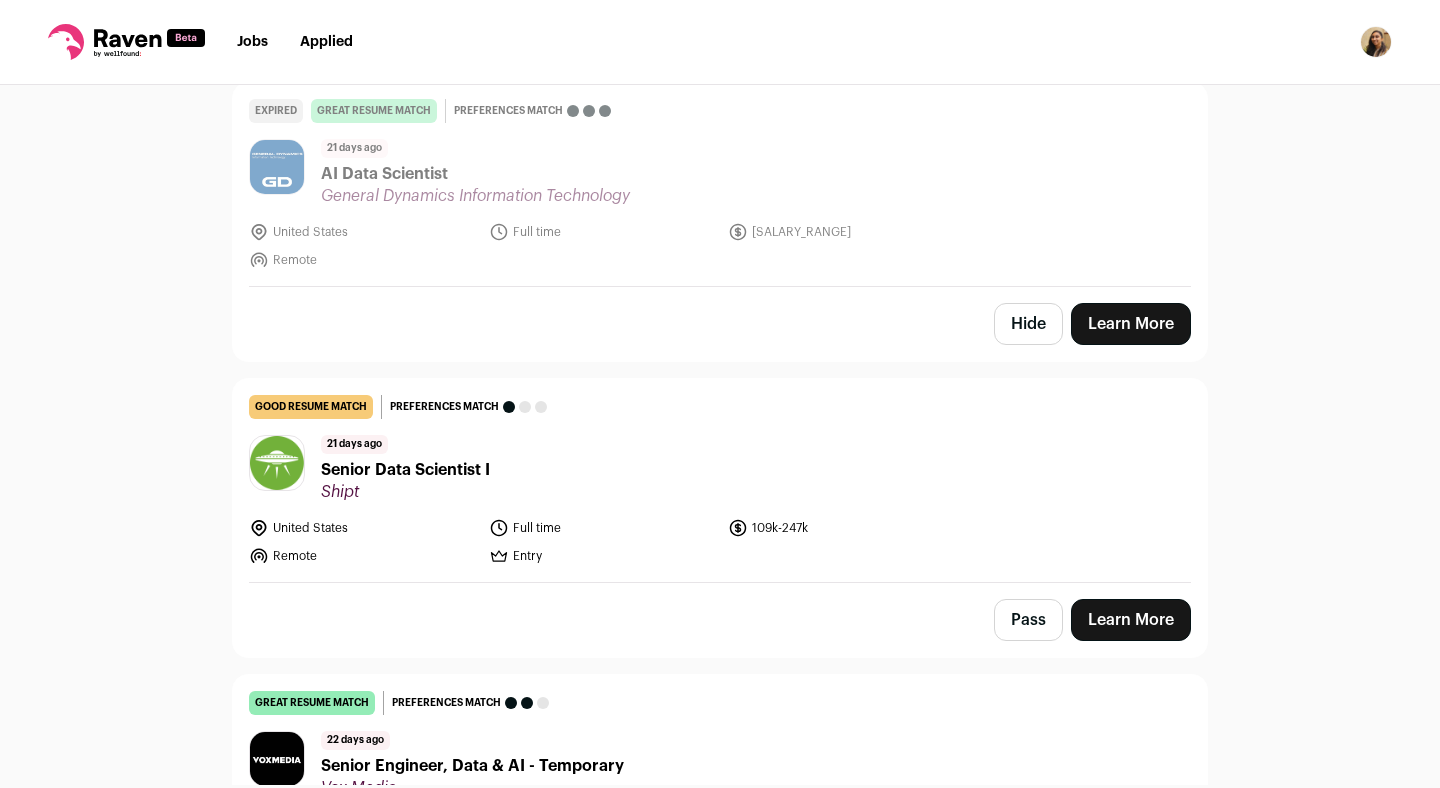scroll, scrollTop: 24205, scrollLeft: 0, axis: vertical 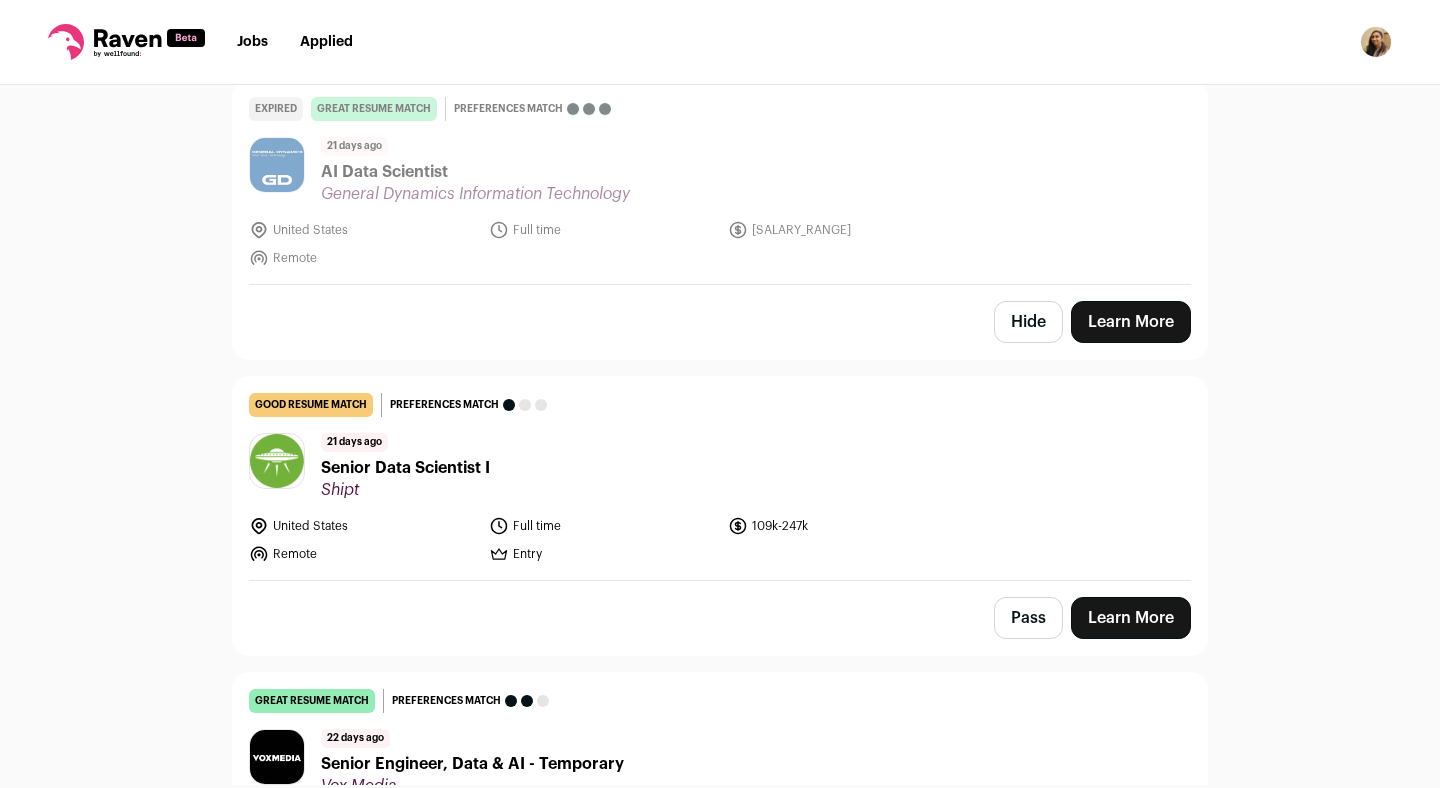 click on "Hide" at bounding box center (1028, 322) 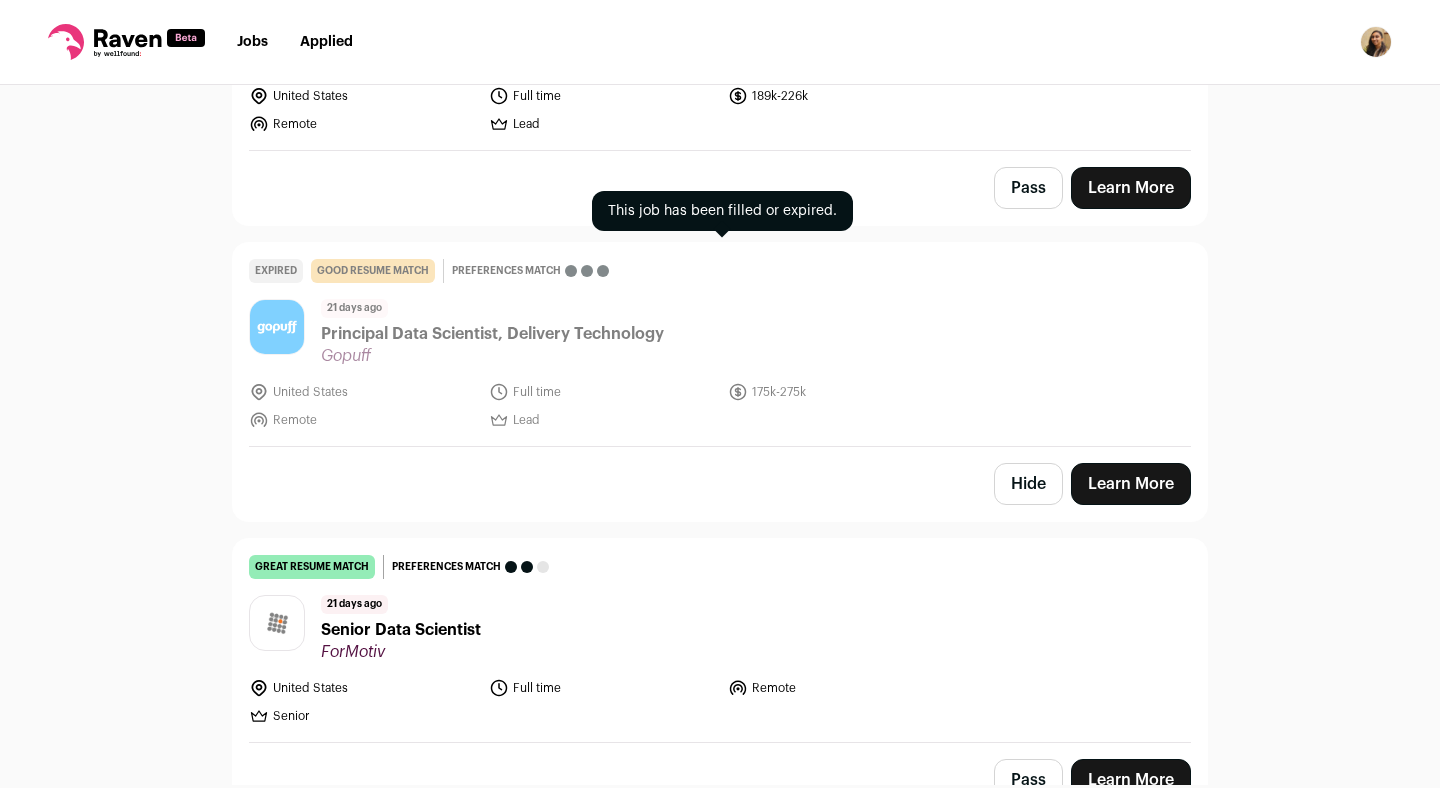 scroll, scrollTop: 22876, scrollLeft: 0, axis: vertical 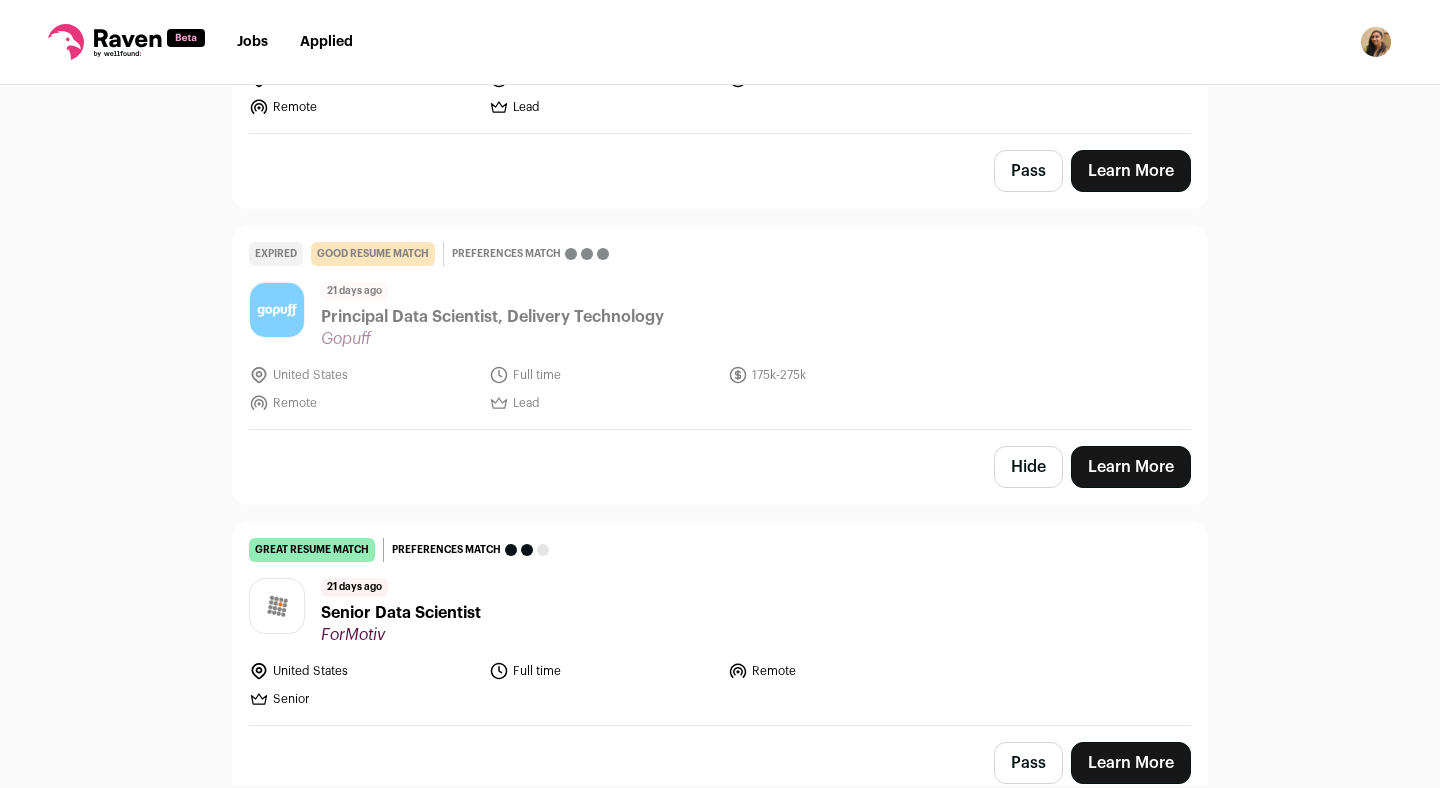 click on "Hide" at bounding box center [1028, 467] 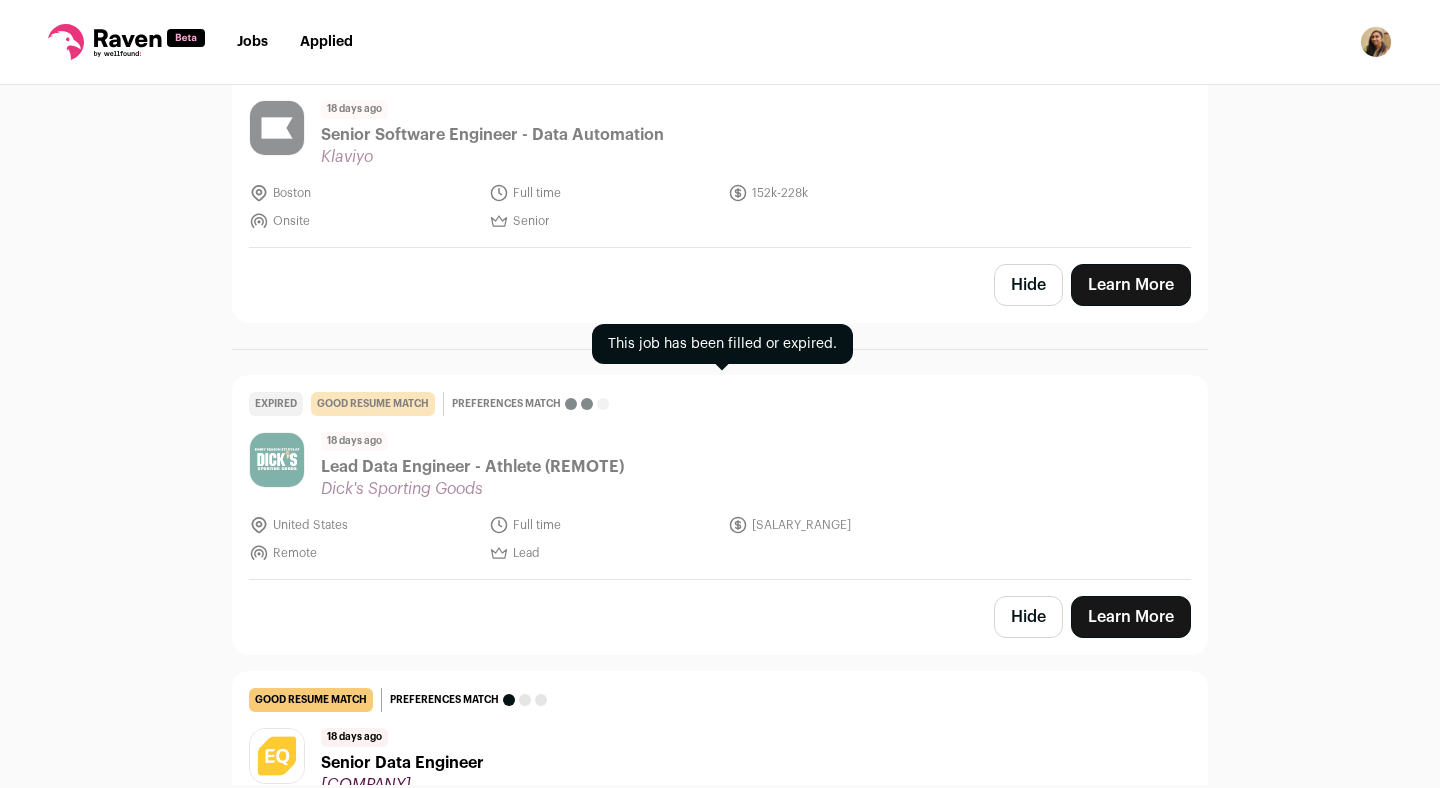 scroll, scrollTop: 21236, scrollLeft: 0, axis: vertical 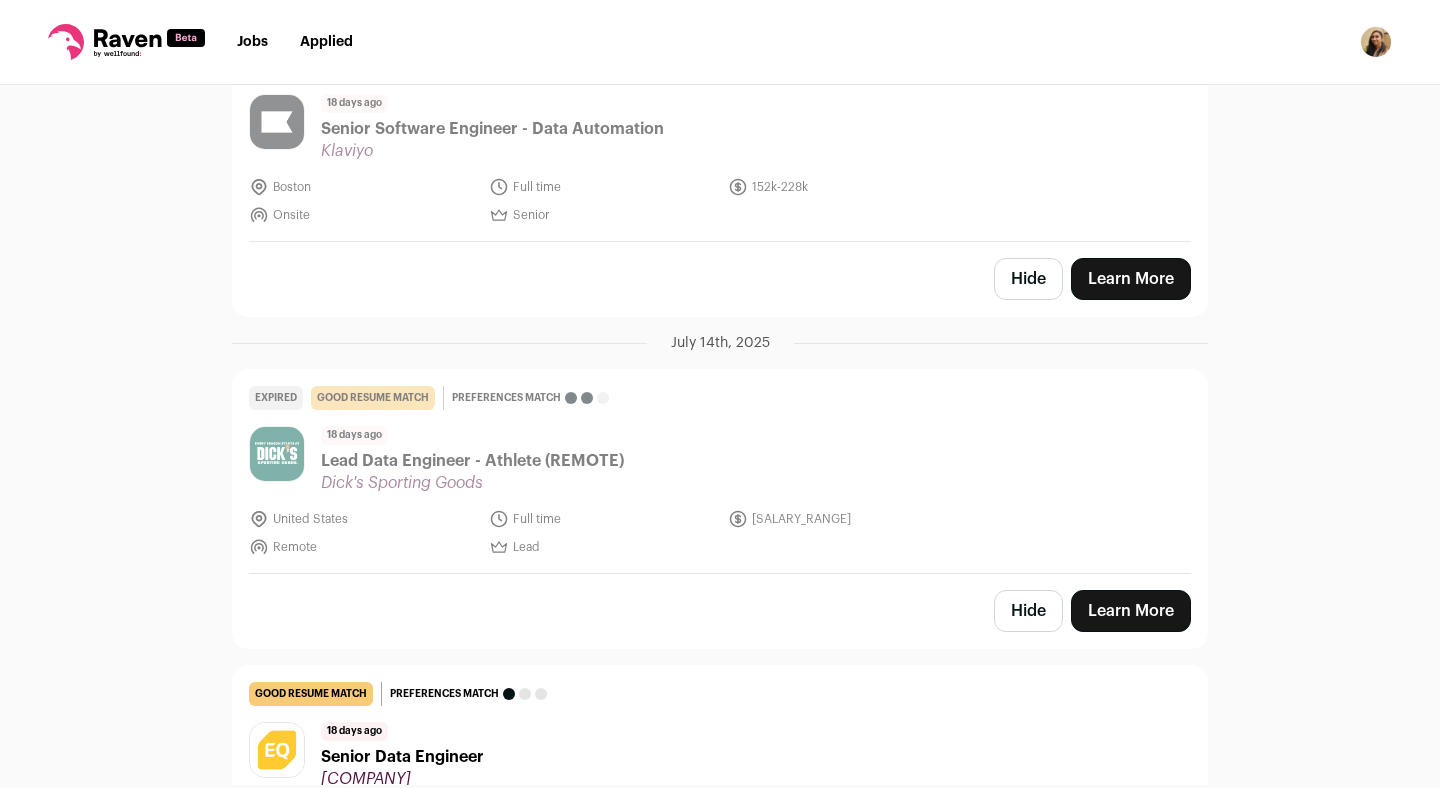 click on "Hide" at bounding box center (1028, 611) 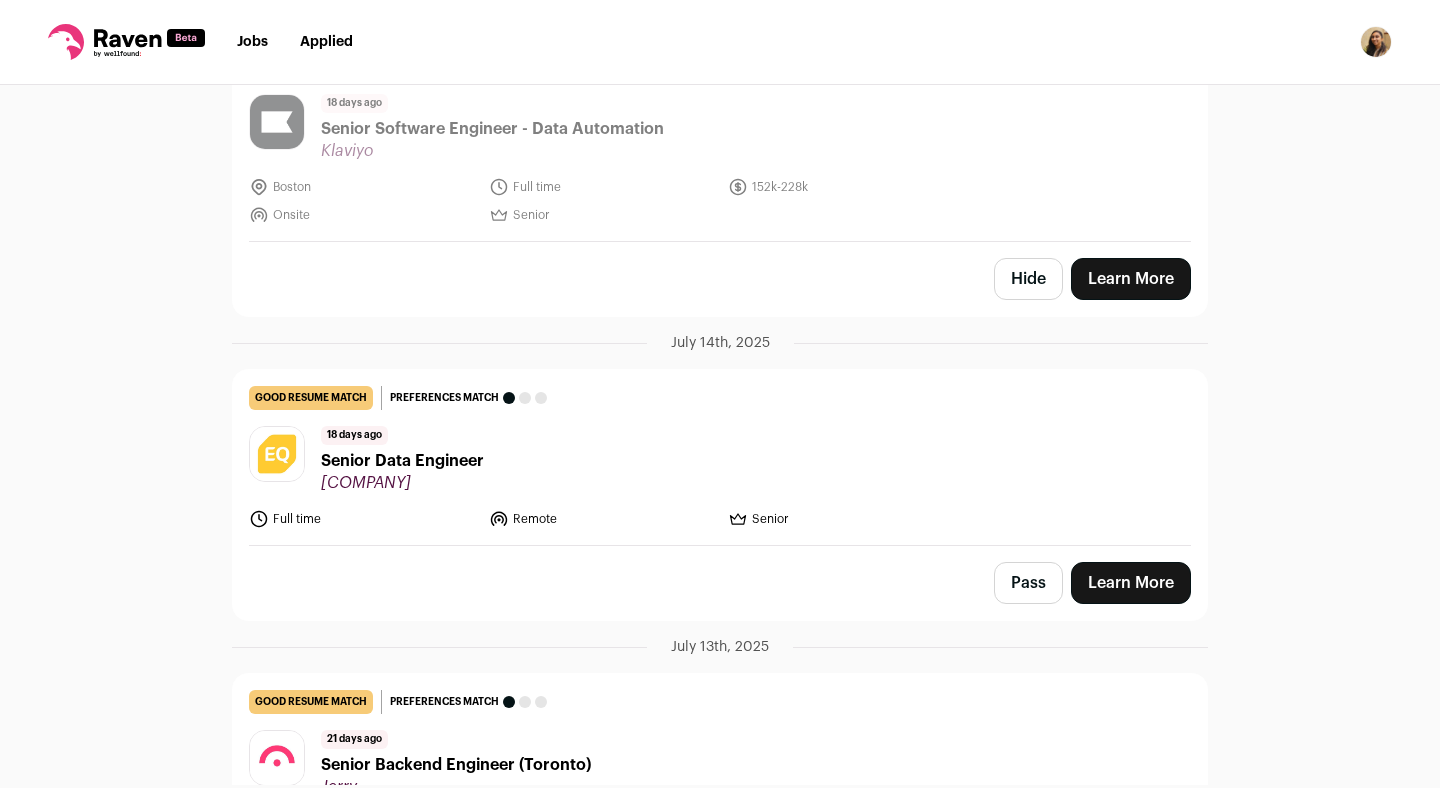 click on "Hide" at bounding box center [1028, 279] 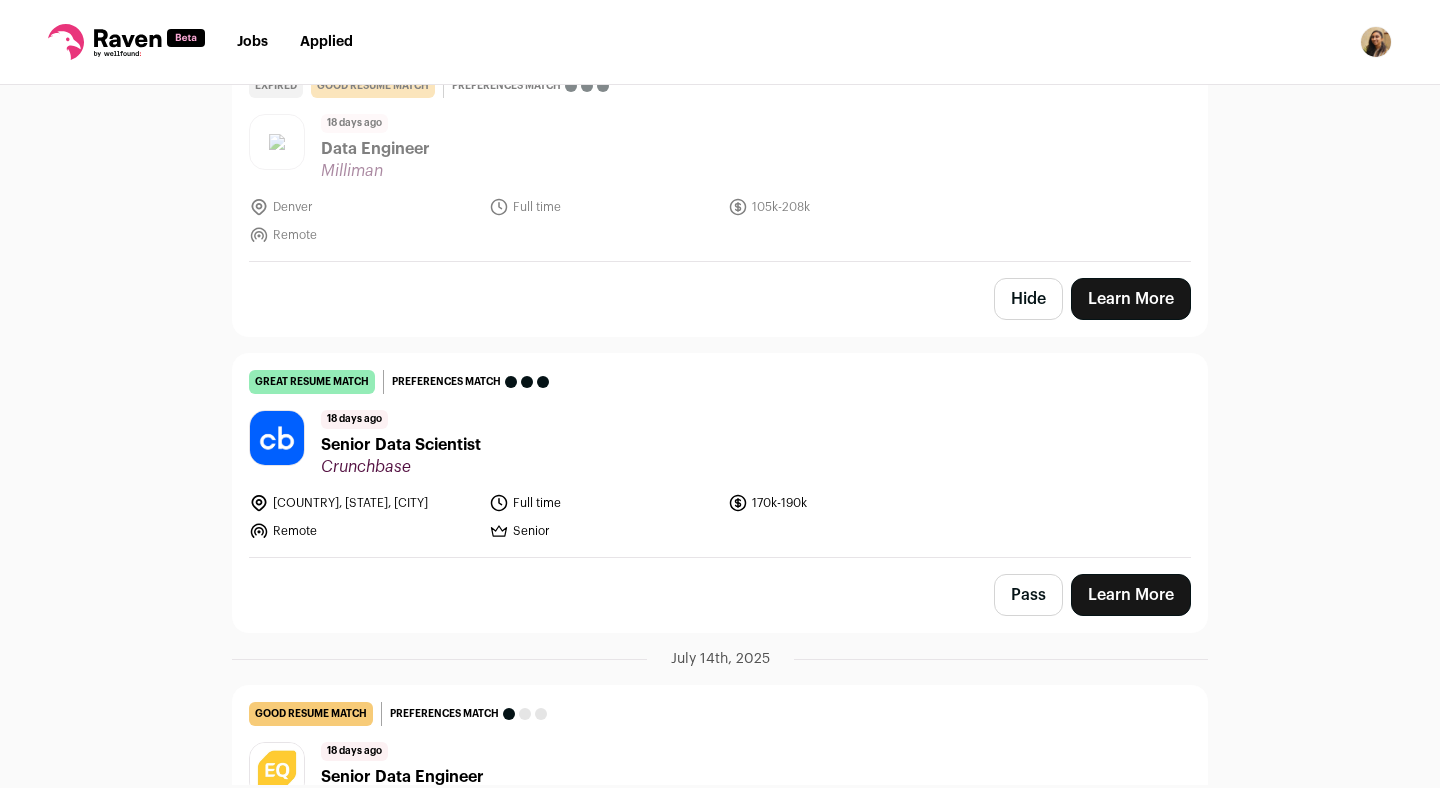 scroll, scrollTop: 20616, scrollLeft: 0, axis: vertical 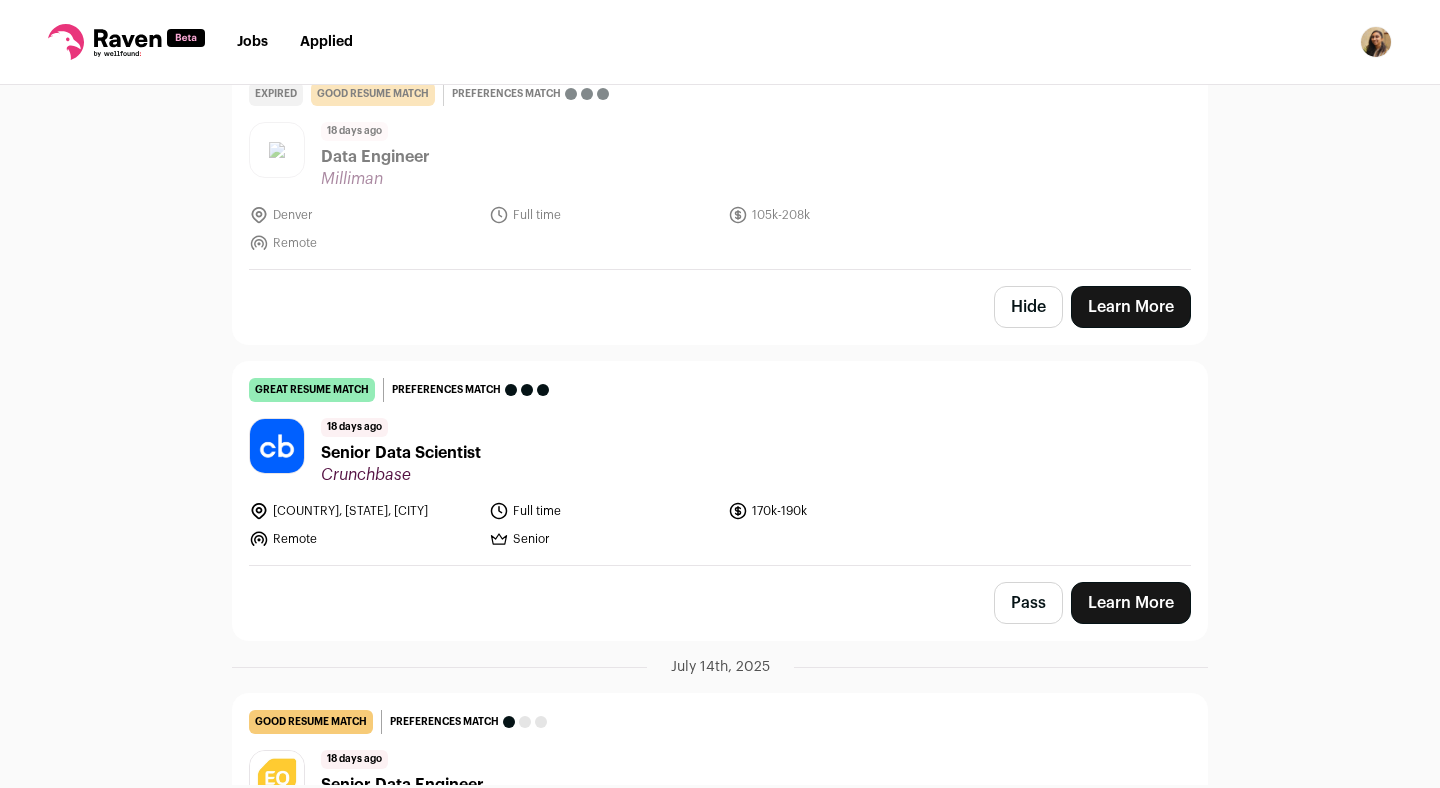 click on "Hide" at bounding box center [1028, 307] 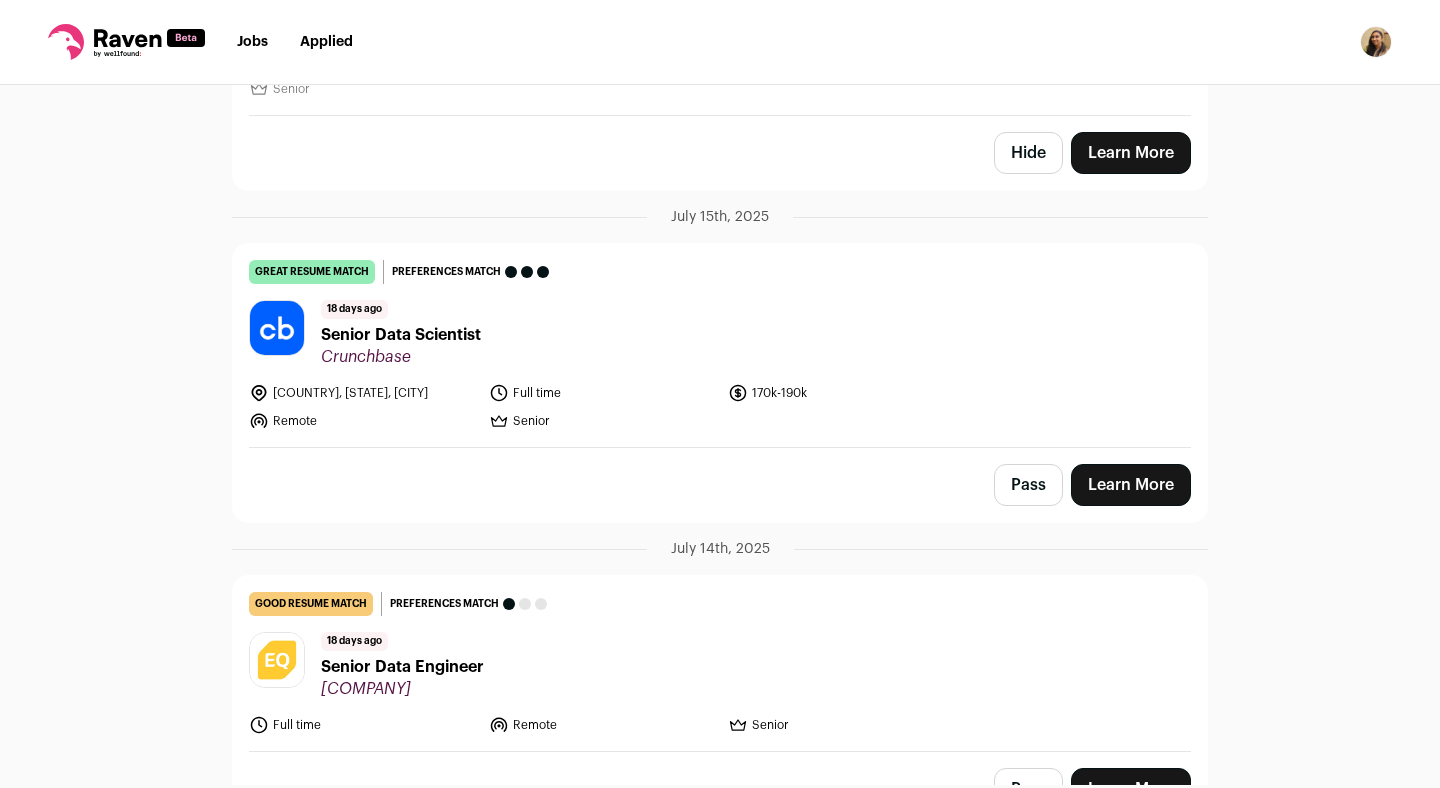 scroll, scrollTop: 20427, scrollLeft: 0, axis: vertical 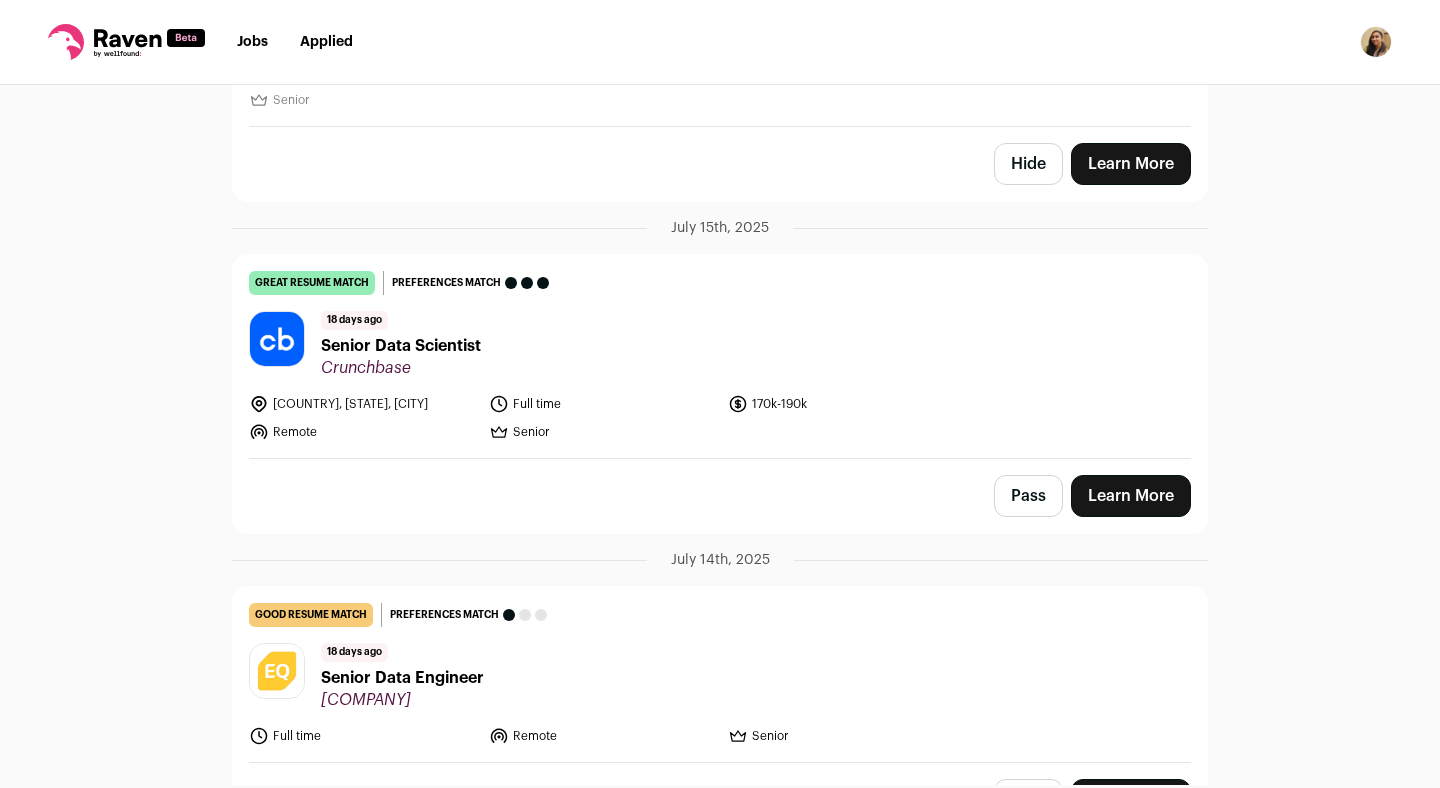 click on "Hide" at bounding box center (1028, 164) 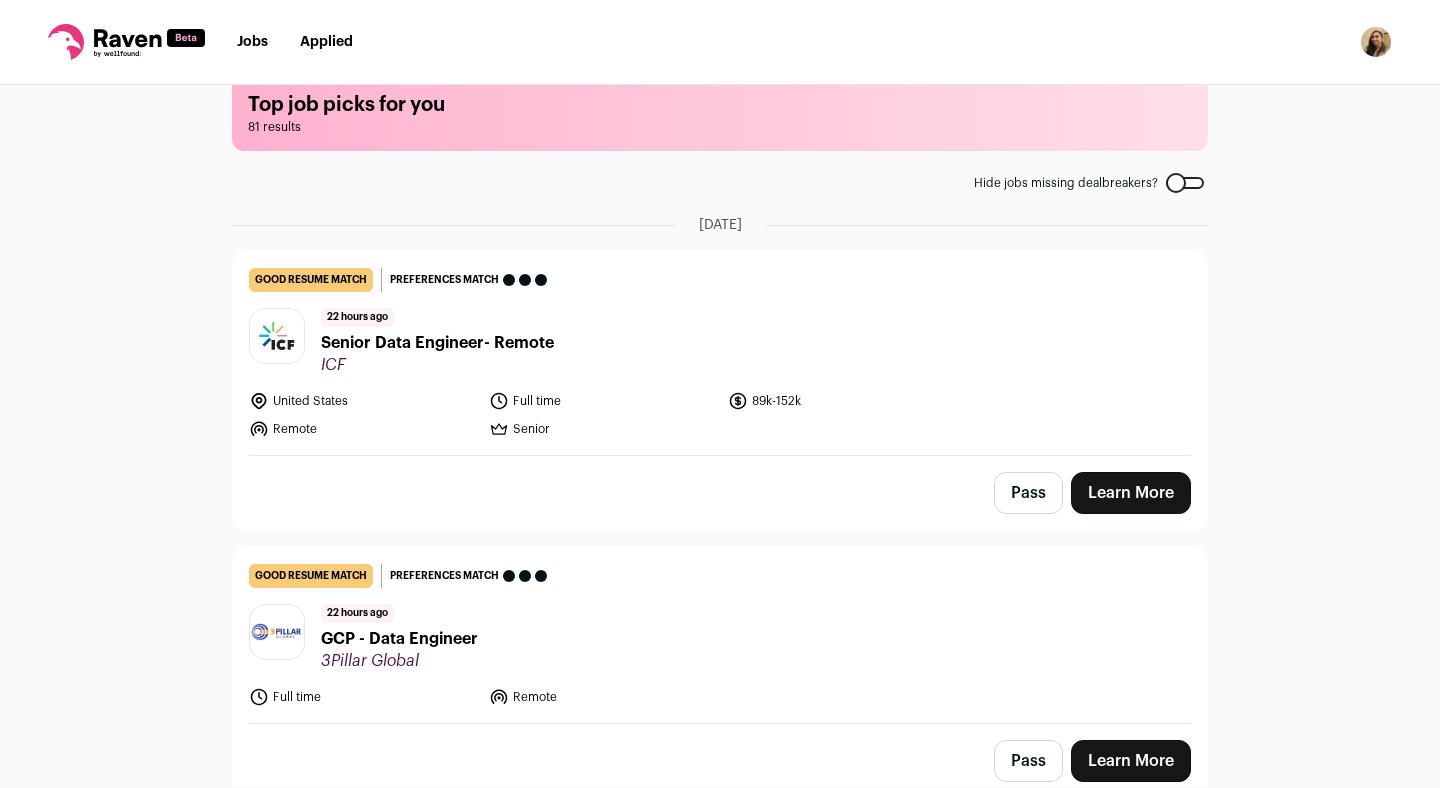 scroll, scrollTop: 0, scrollLeft: 0, axis: both 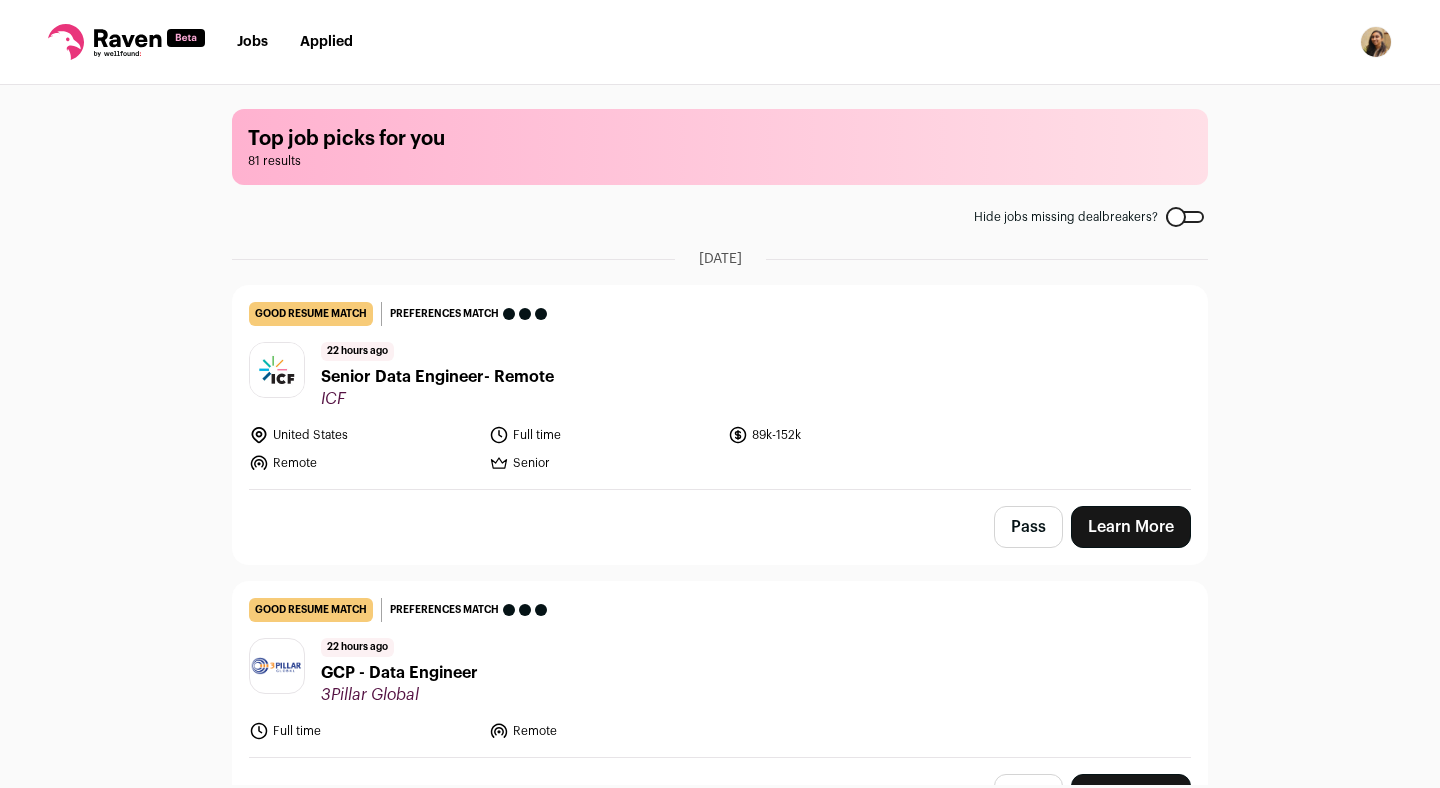 click on "[DAYS_AGO] ago
Senior Data Engineer- Remote
ICF" at bounding box center [720, 375] 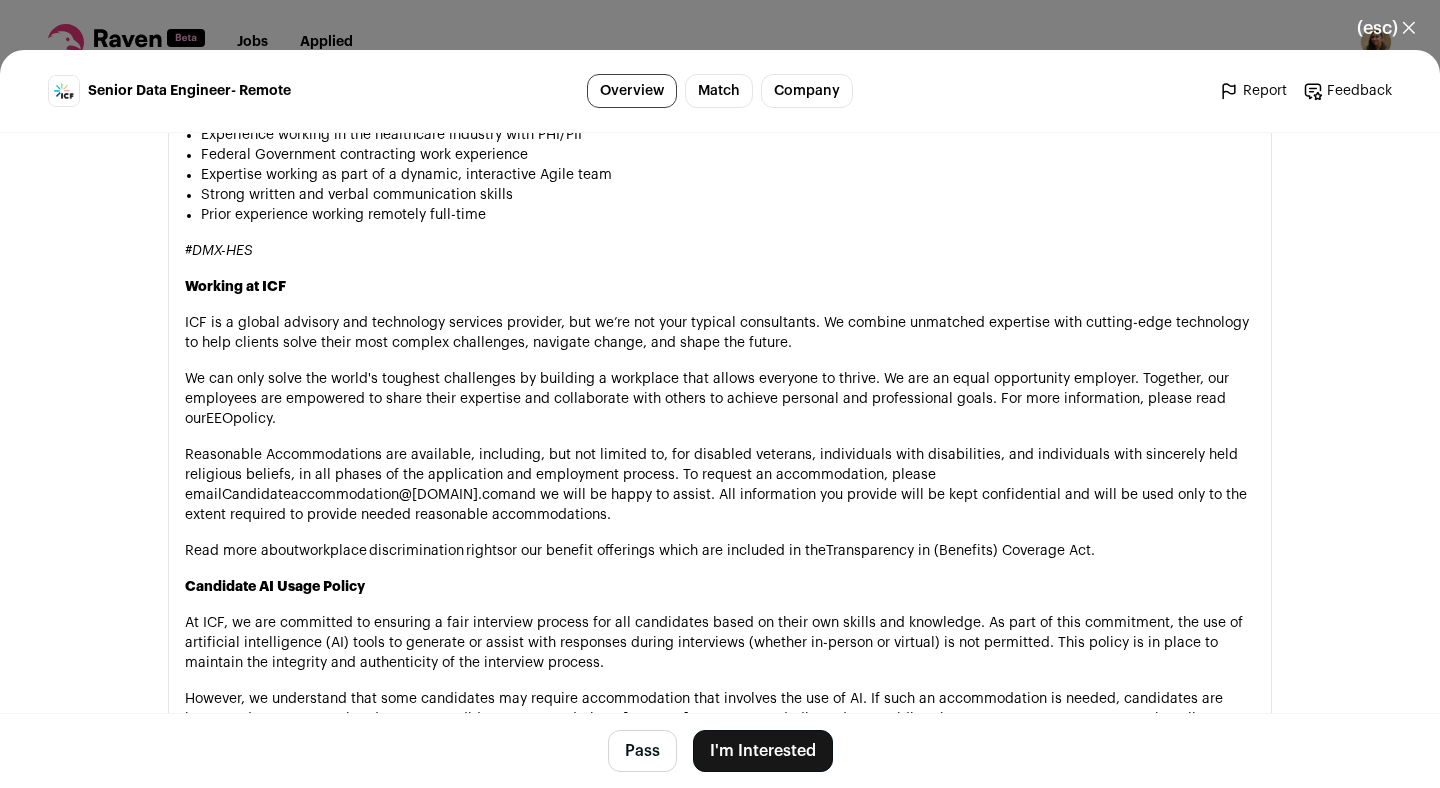 scroll, scrollTop: 2506, scrollLeft: 0, axis: vertical 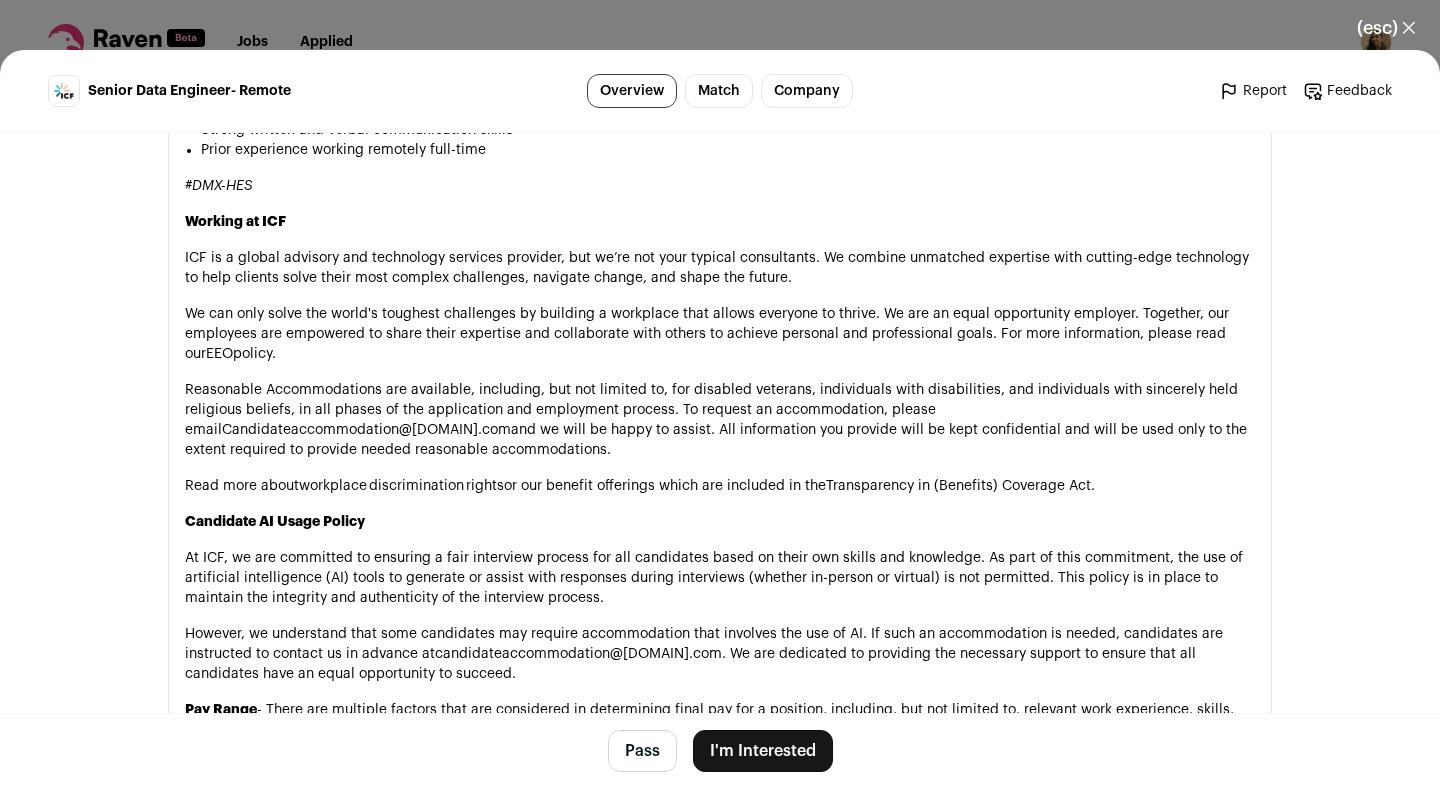 click on "I'm Interested" at bounding box center [763, 751] 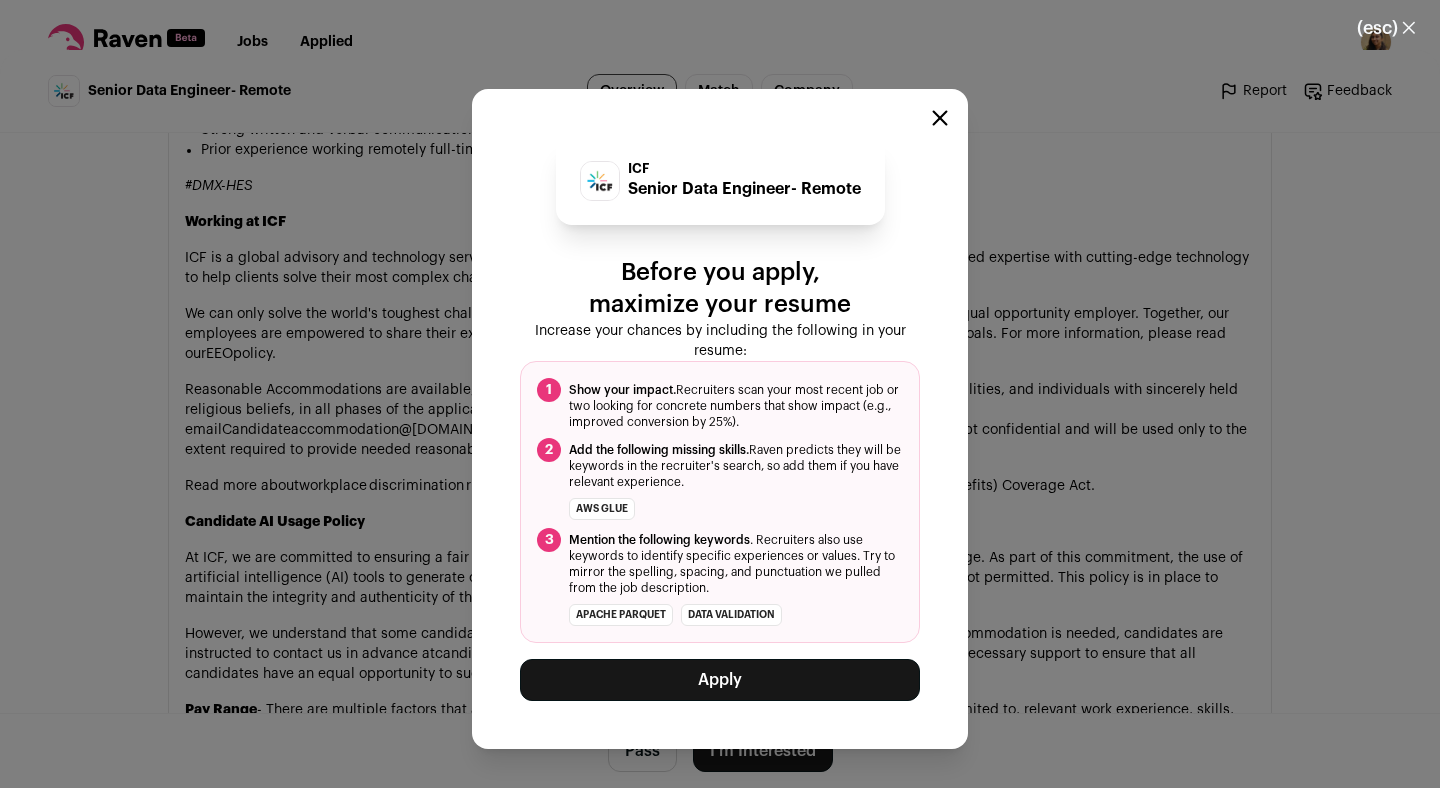 click on "Apply" at bounding box center [720, 680] 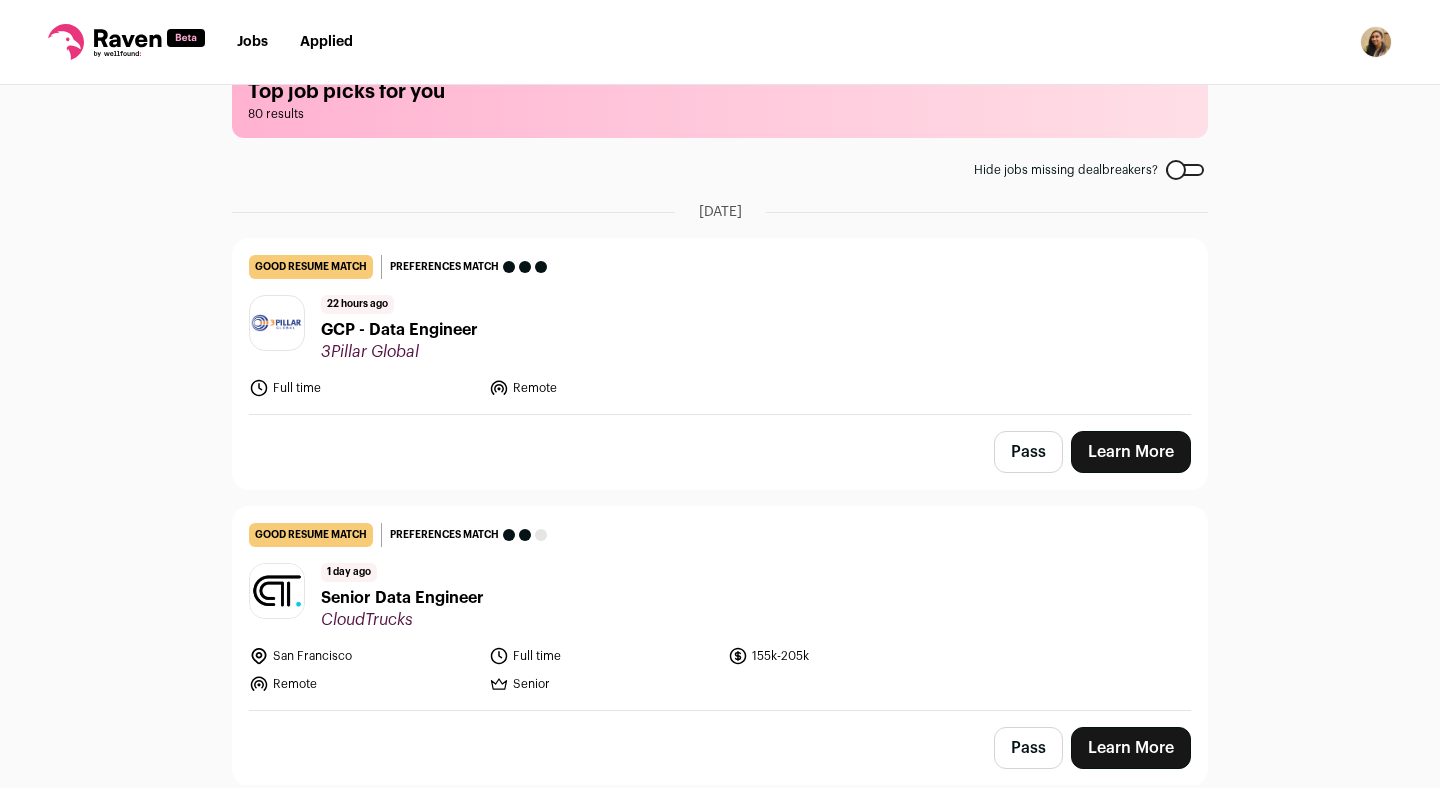 scroll, scrollTop: 57, scrollLeft: 0, axis: vertical 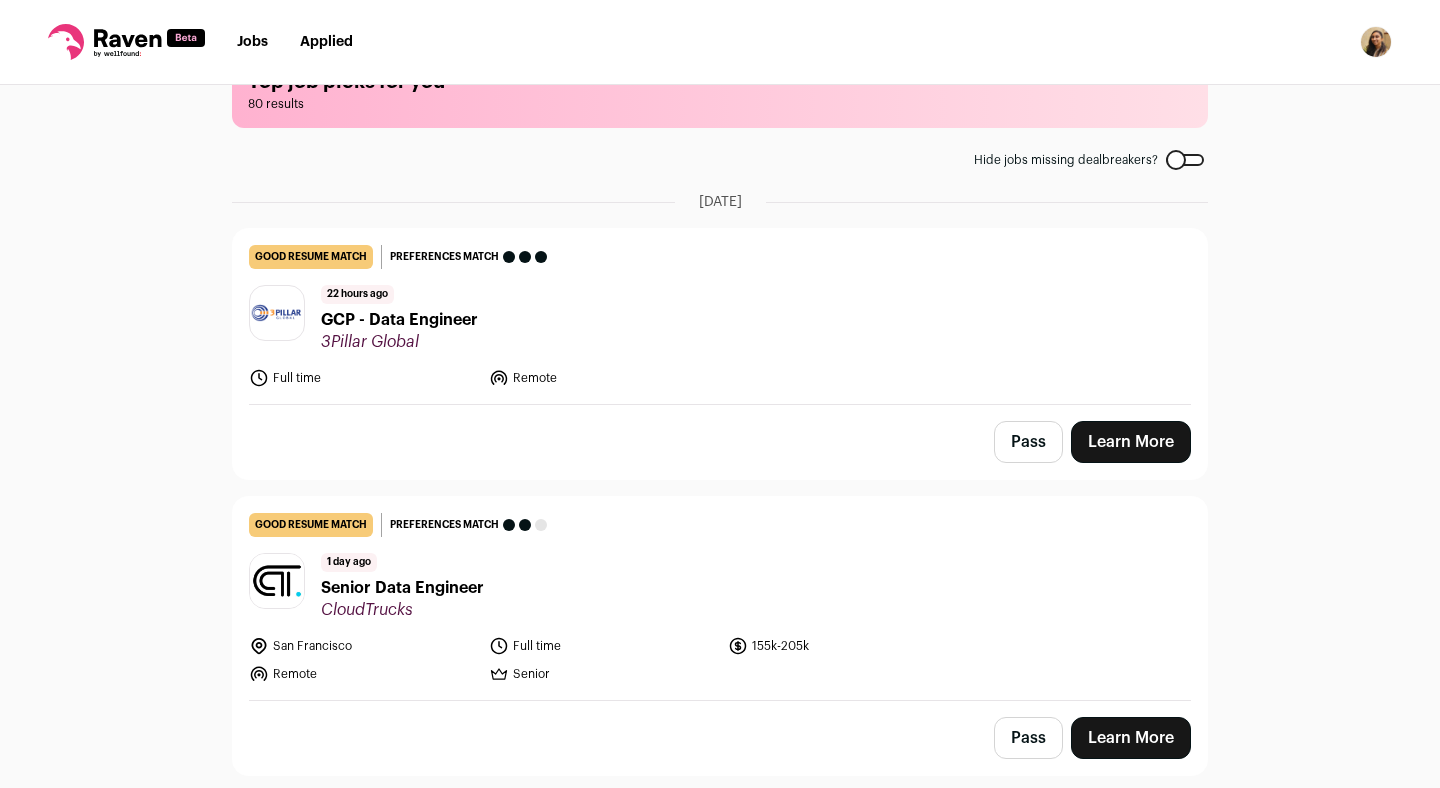 click on "Learn More" at bounding box center [1131, 442] 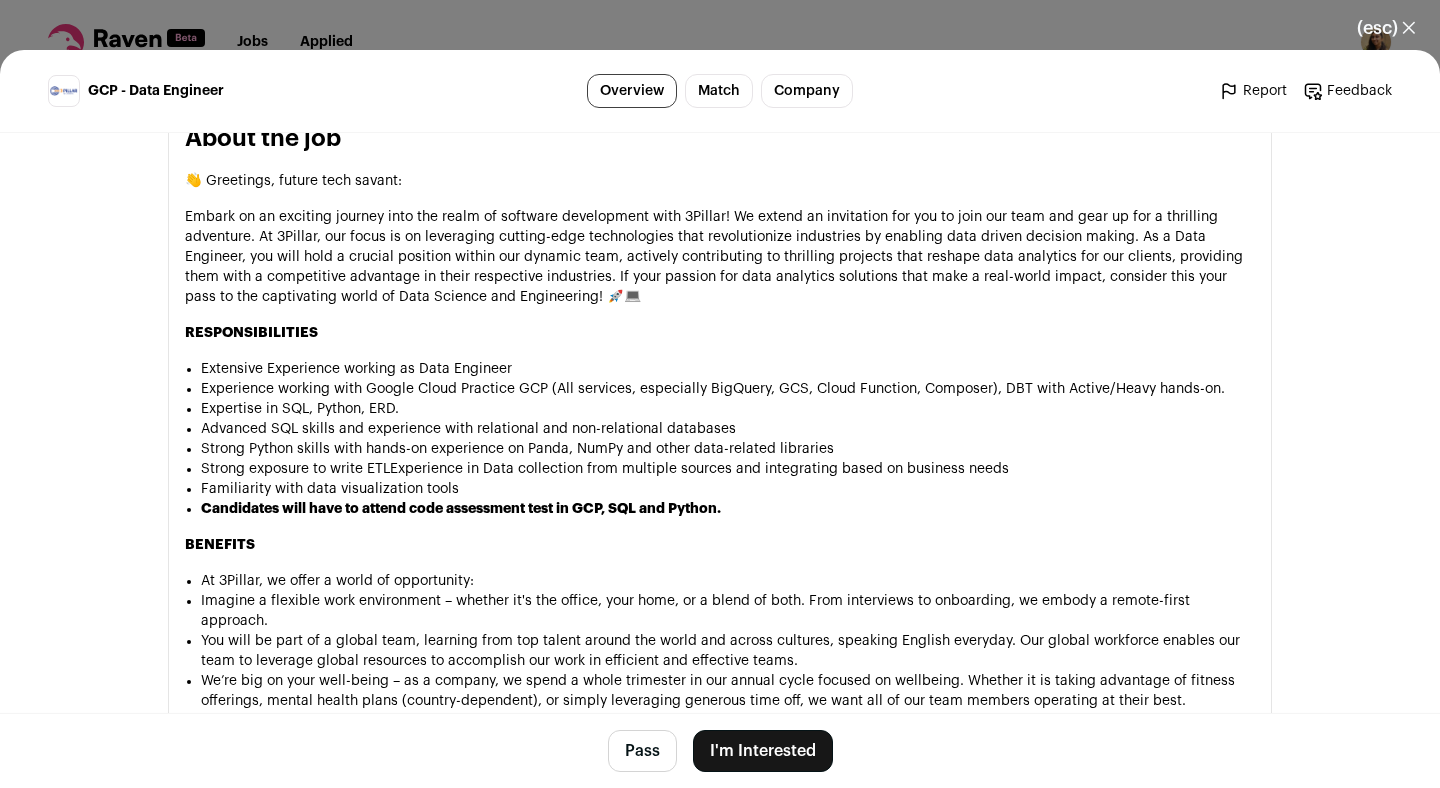 scroll, scrollTop: 1034, scrollLeft: 0, axis: vertical 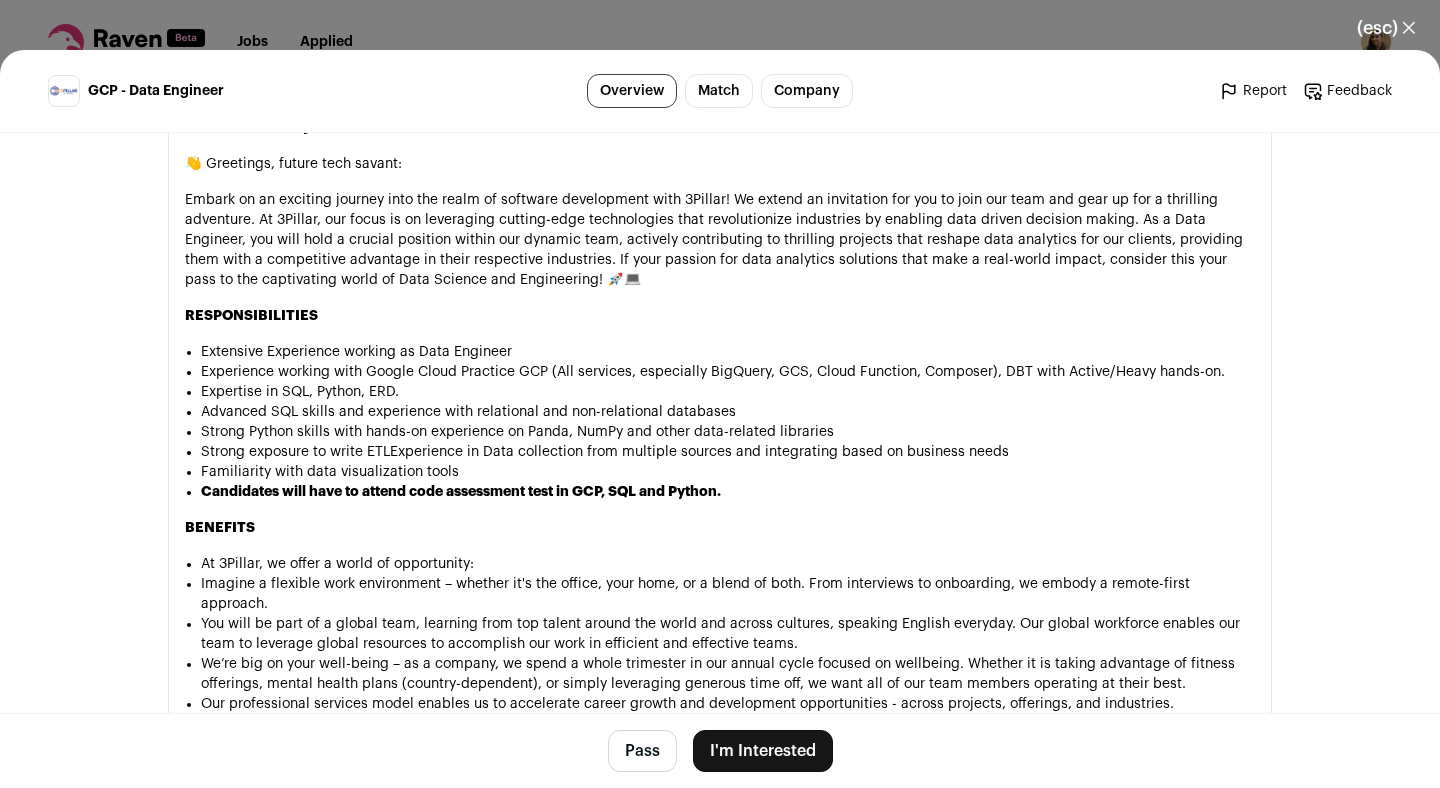 click on "I'm Interested" at bounding box center (763, 751) 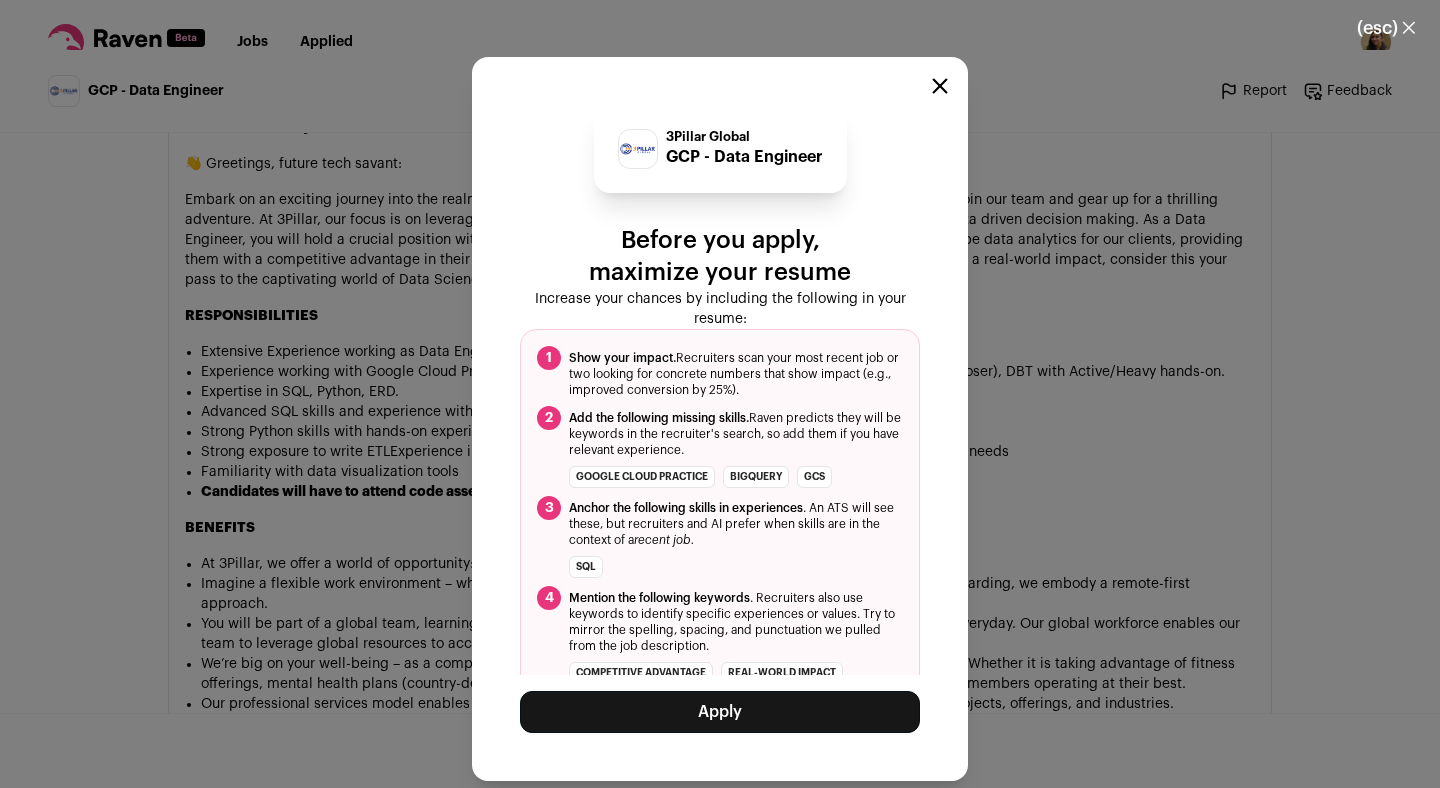 click on "Apply" at bounding box center [720, 712] 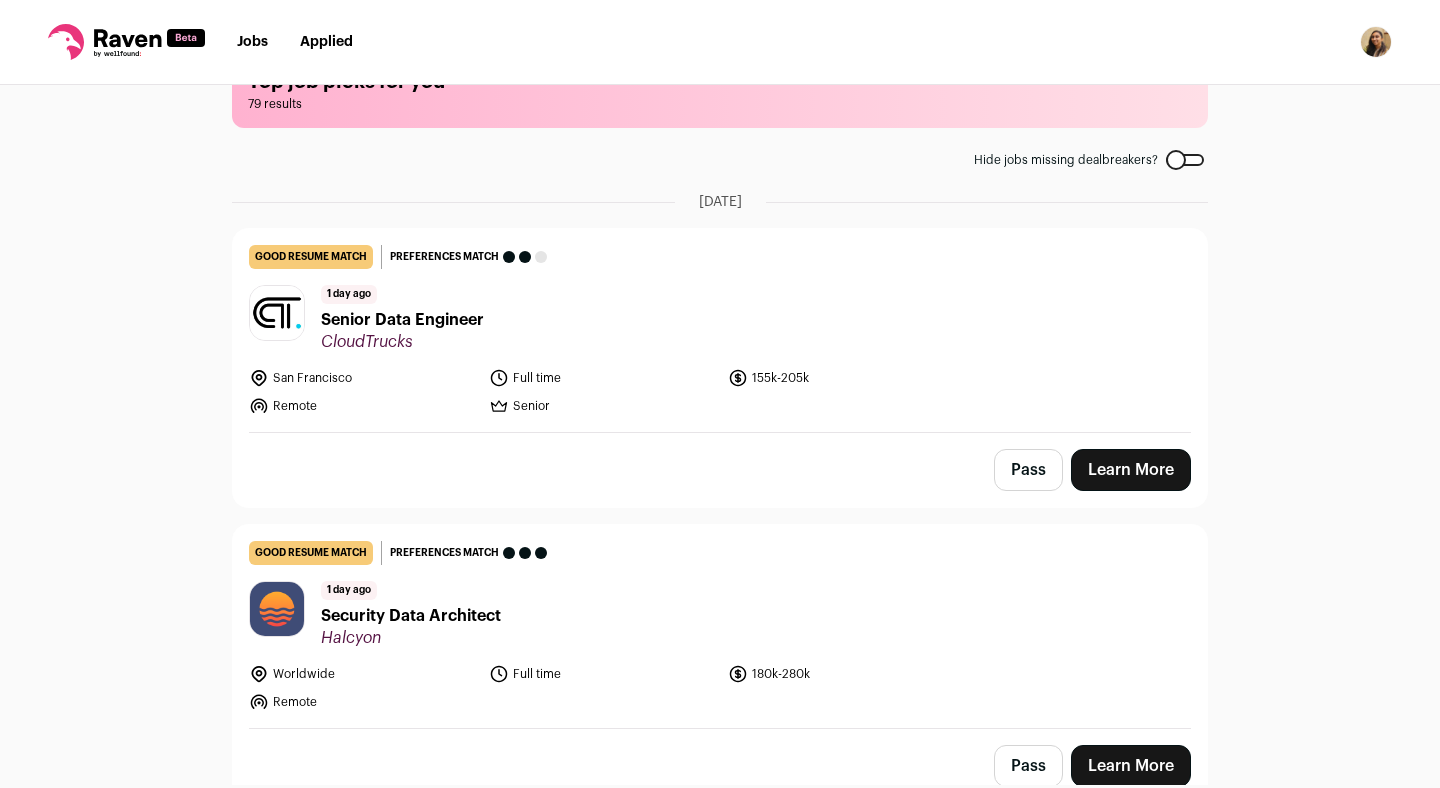 click on "Learn More" at bounding box center (1131, 470) 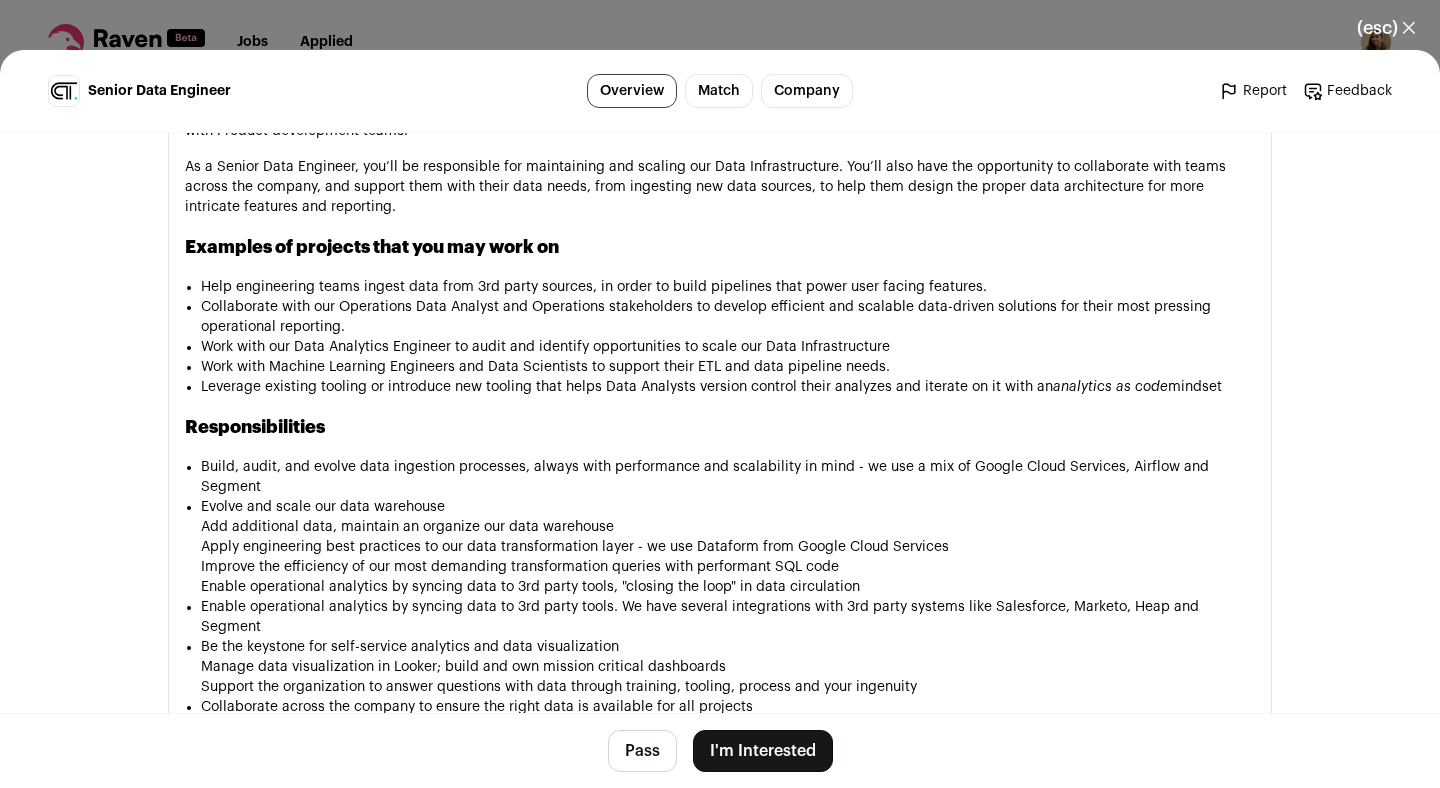 scroll, scrollTop: 1223, scrollLeft: 0, axis: vertical 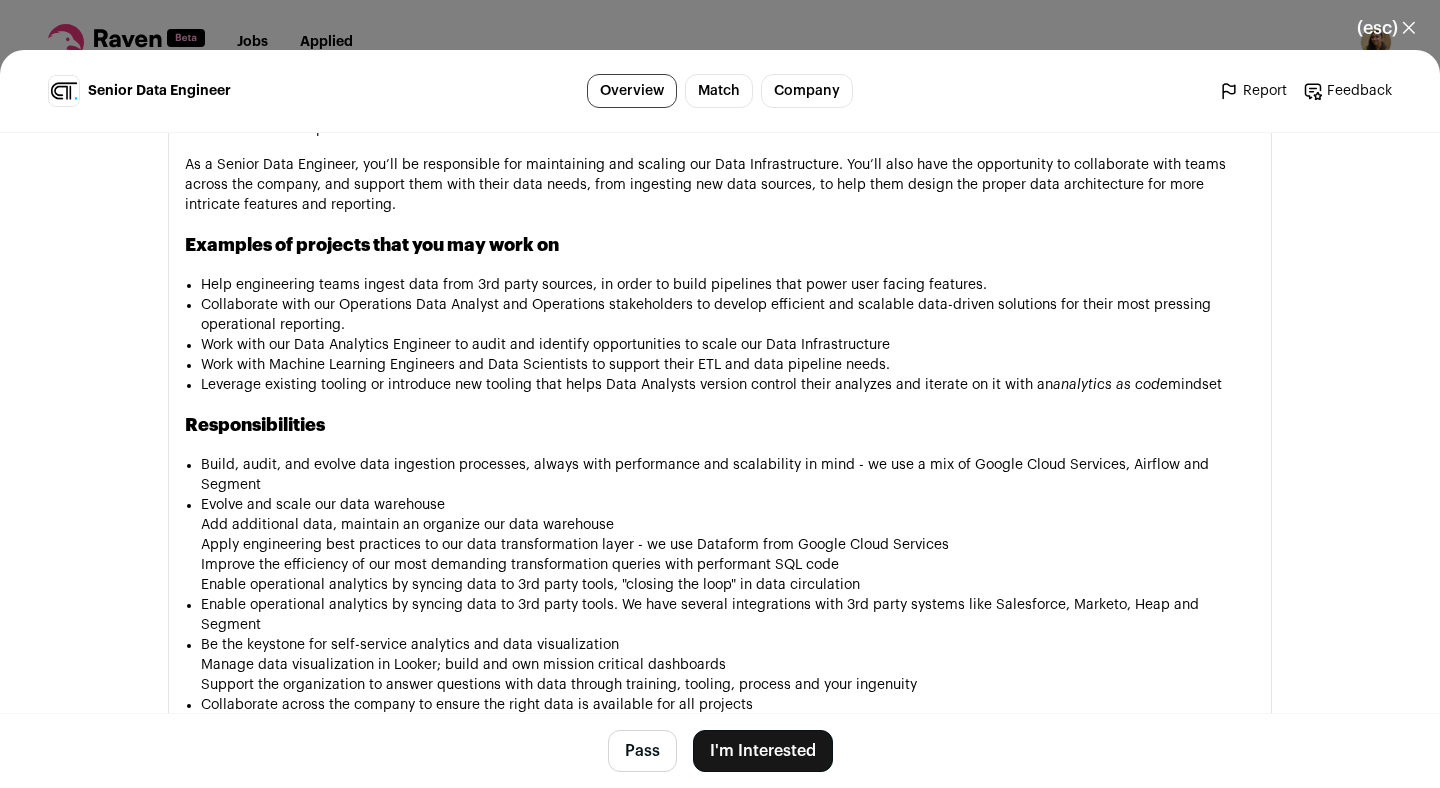 click on "I'm Interested" at bounding box center [763, 751] 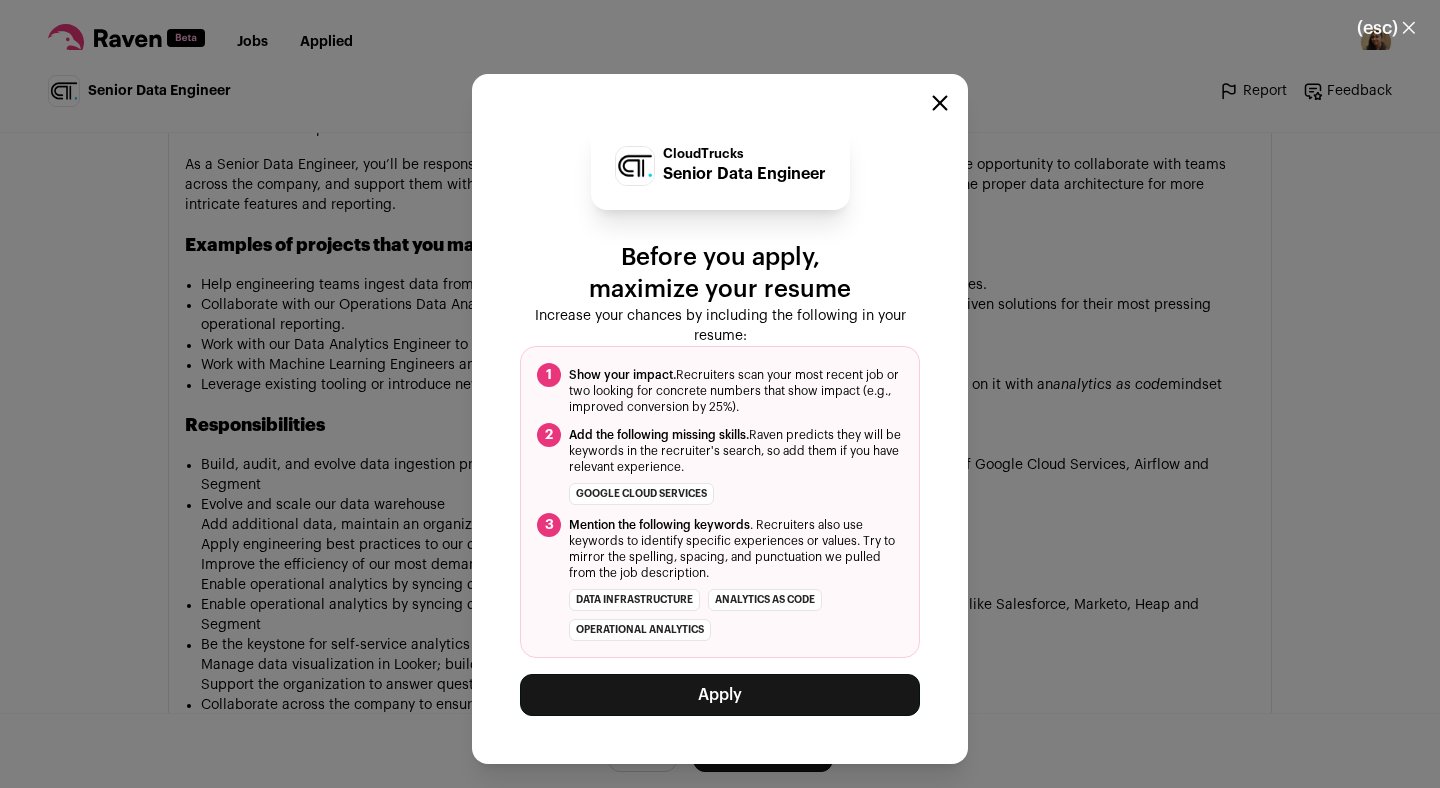 click on "Apply" at bounding box center [720, 695] 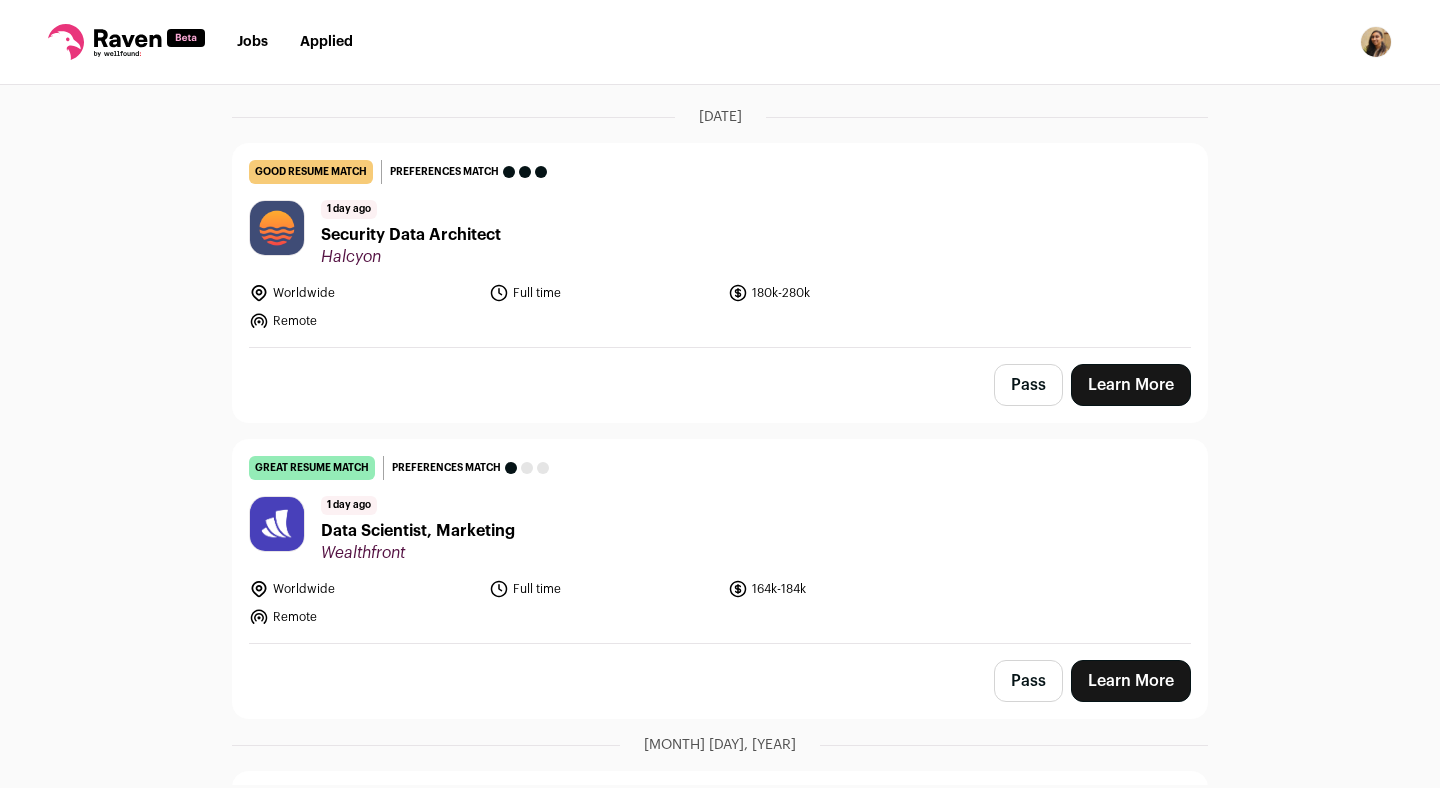 scroll, scrollTop: 150, scrollLeft: 0, axis: vertical 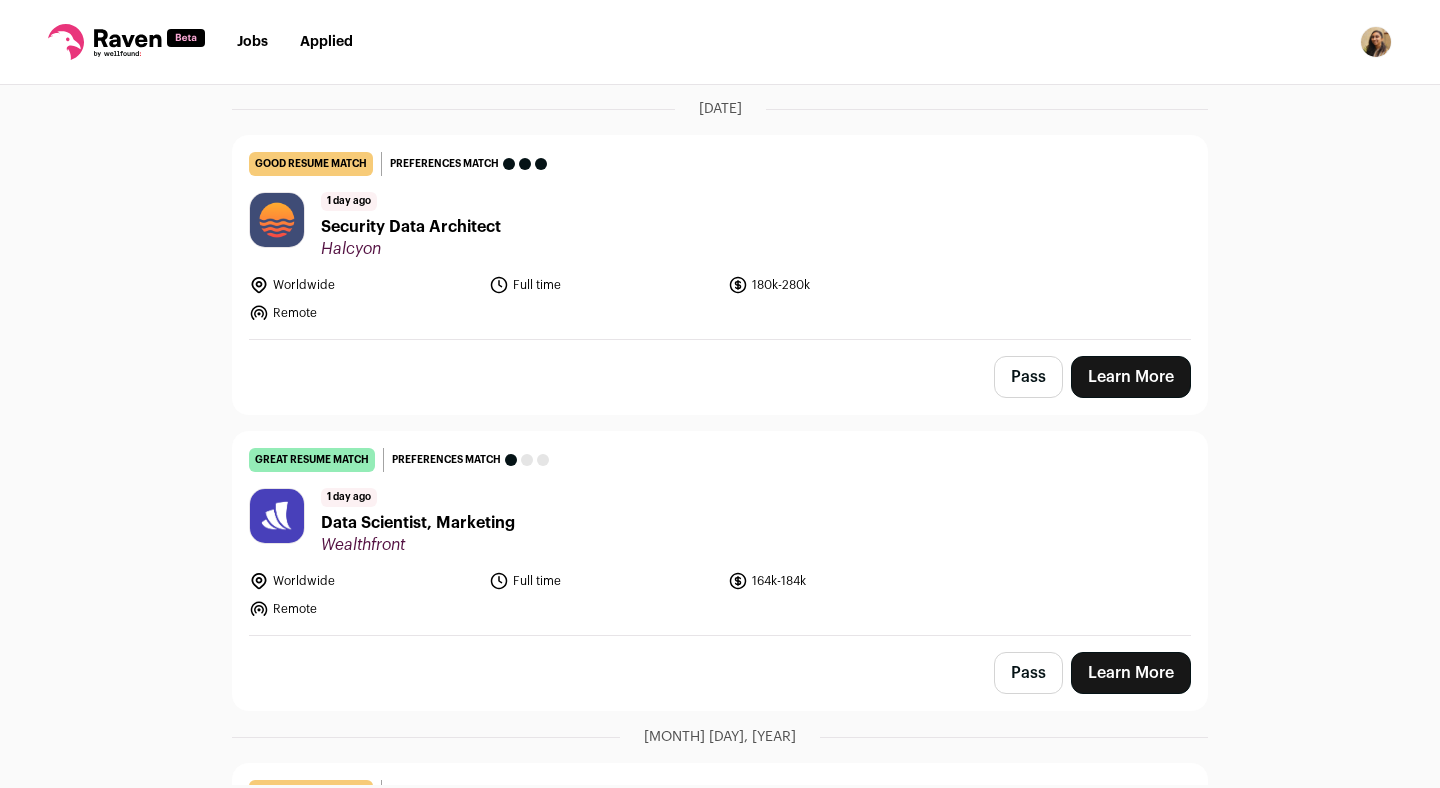 click on "Learn More" at bounding box center [1131, 377] 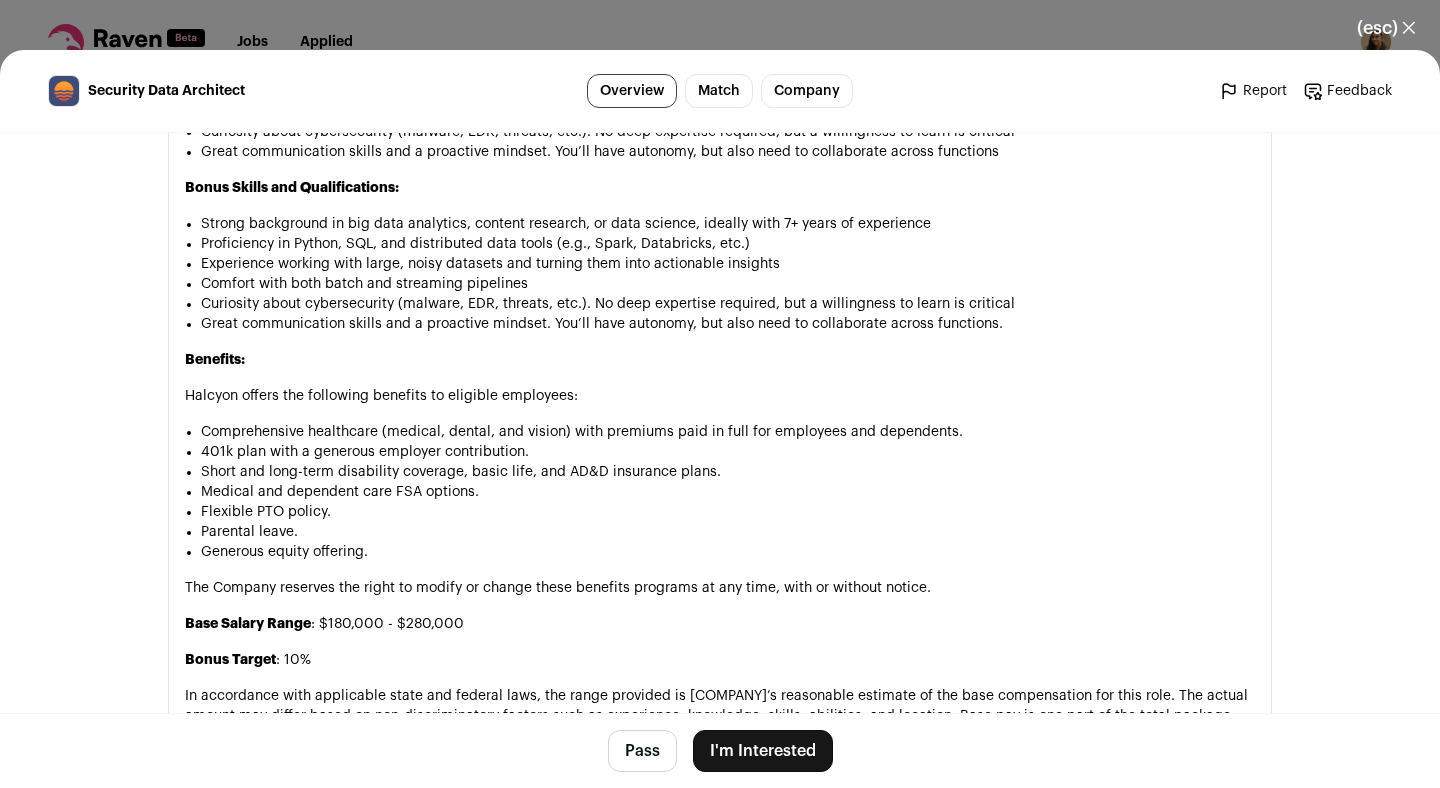 scroll, scrollTop: 1656, scrollLeft: 0, axis: vertical 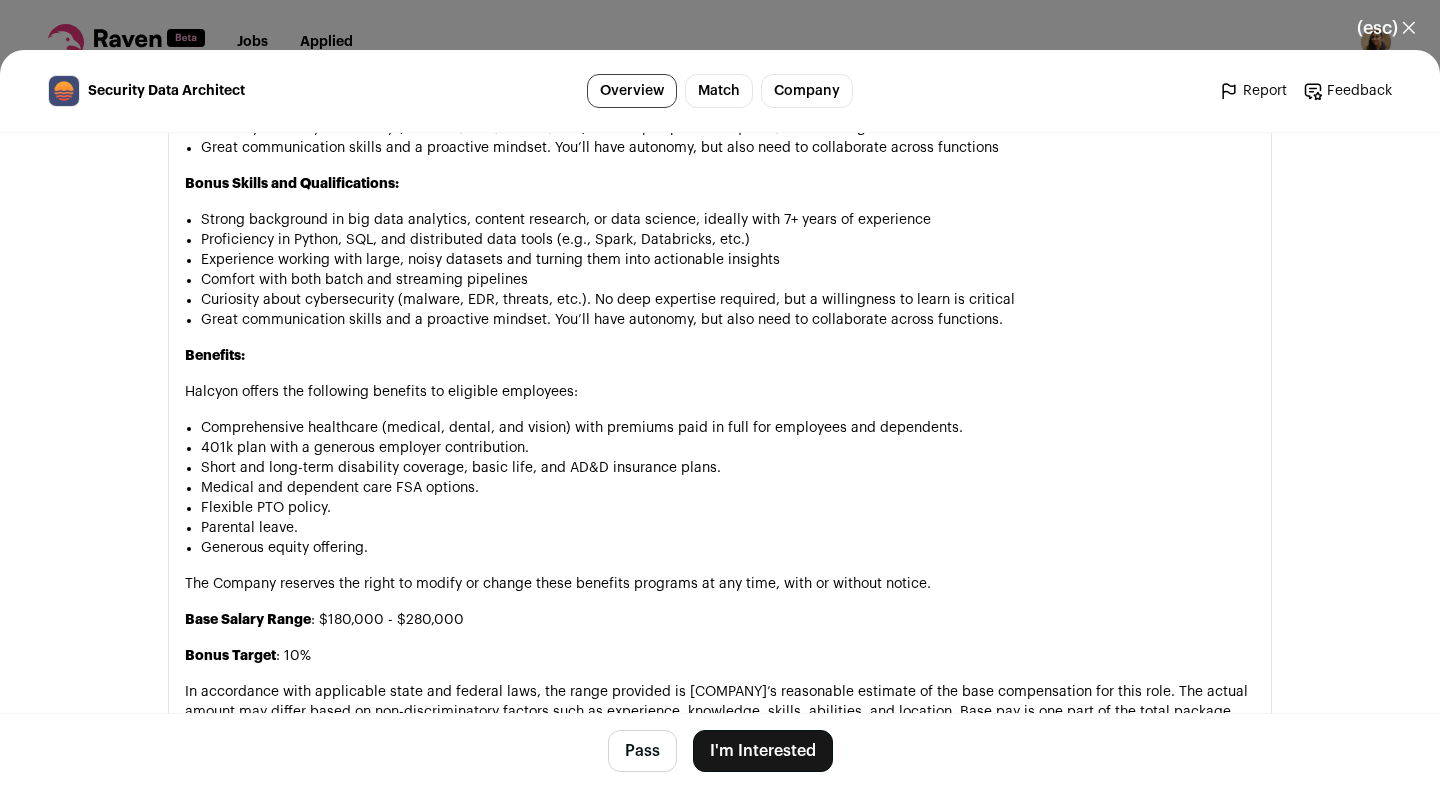 click on "I'm Interested" at bounding box center [763, 751] 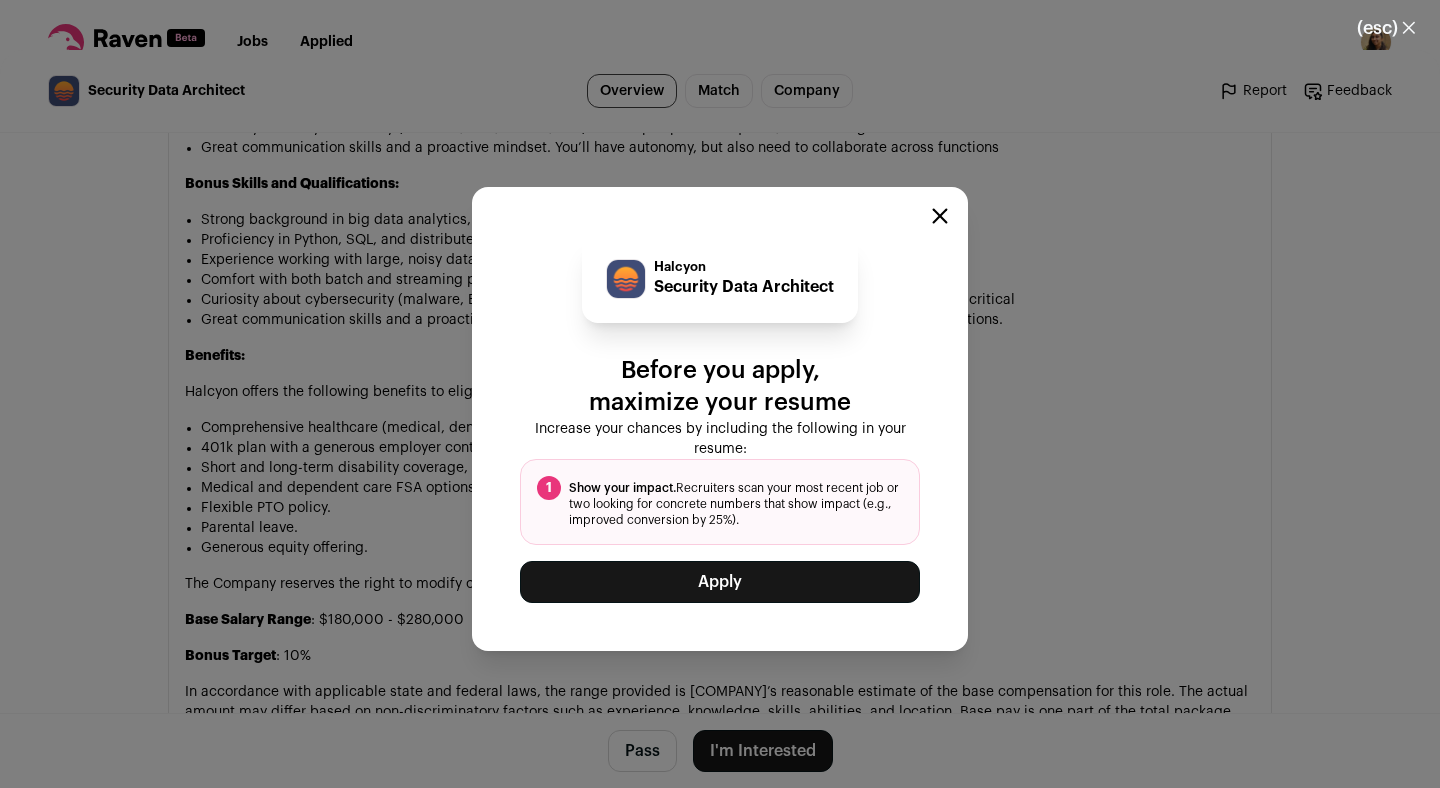 click on "Apply" at bounding box center [720, 582] 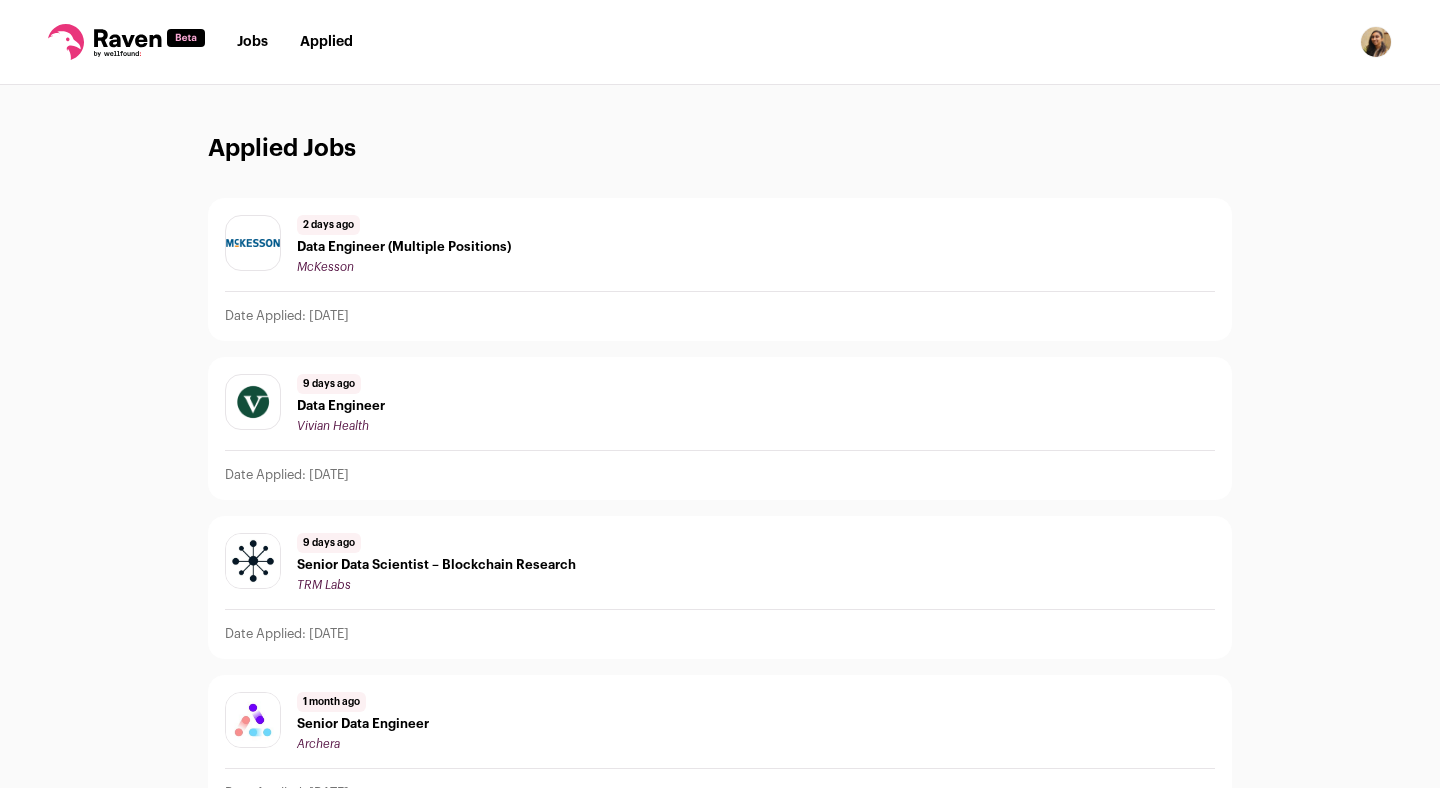 scroll, scrollTop: 0, scrollLeft: 0, axis: both 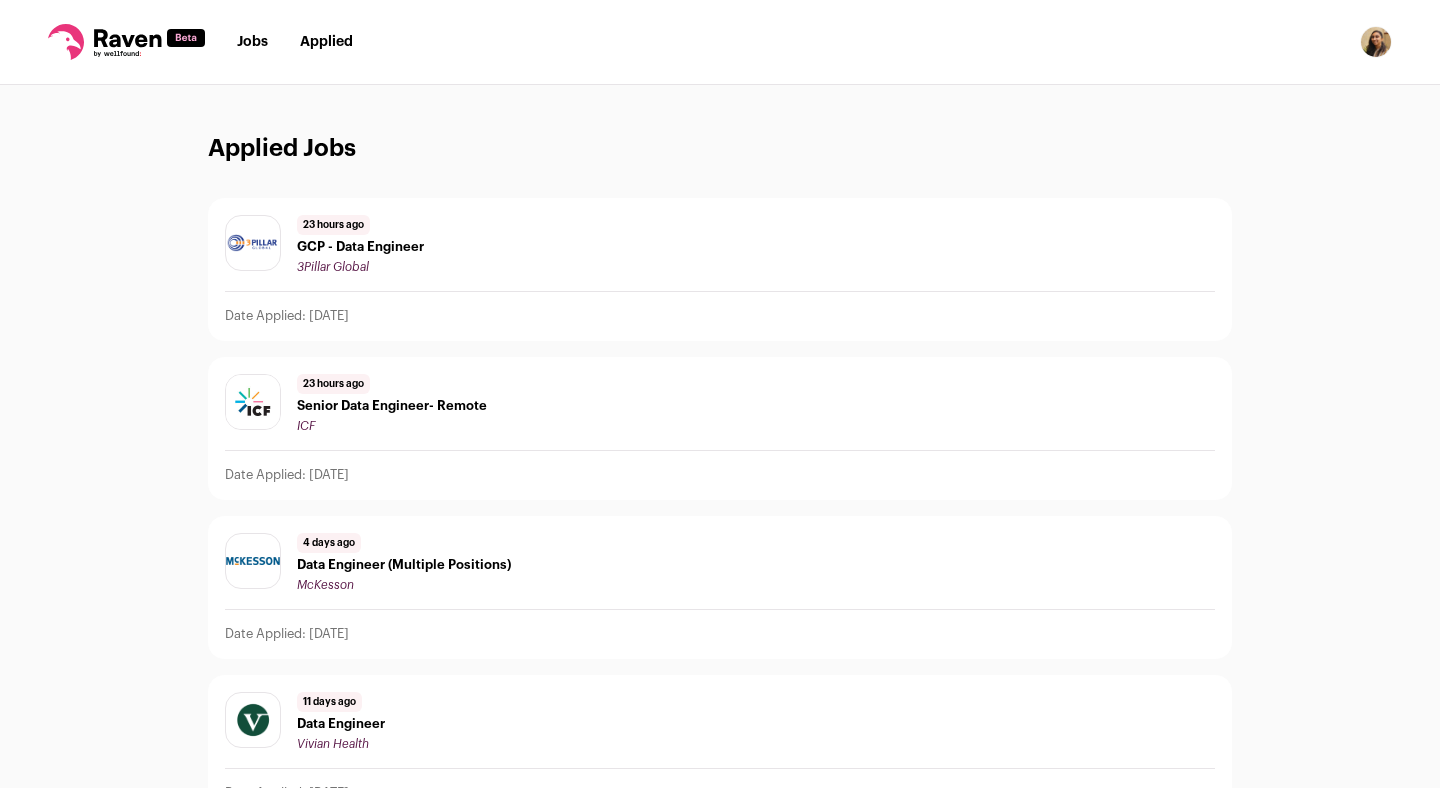 click on "GCP - Data Engineer" at bounding box center (360, 247) 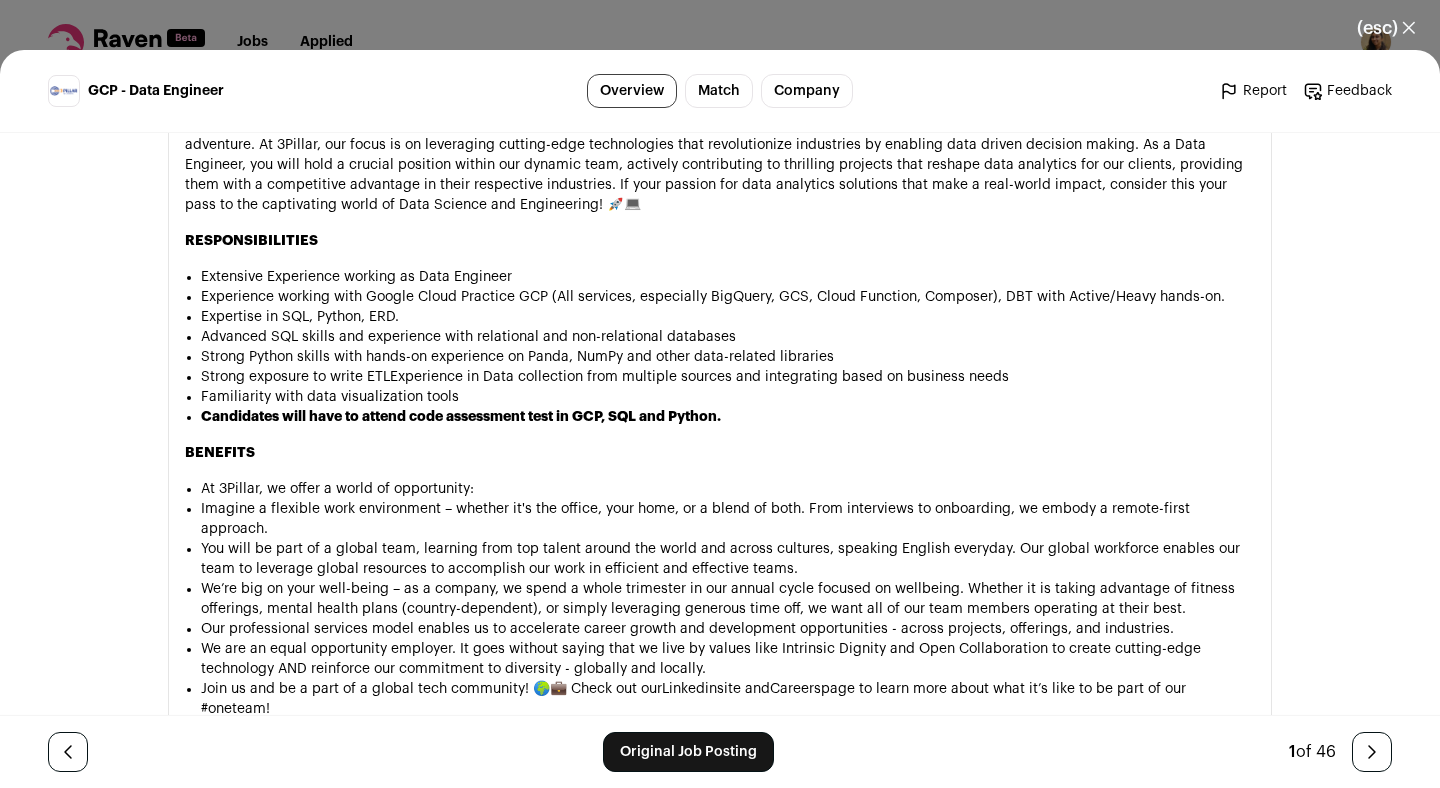 scroll, scrollTop: 1111, scrollLeft: 0, axis: vertical 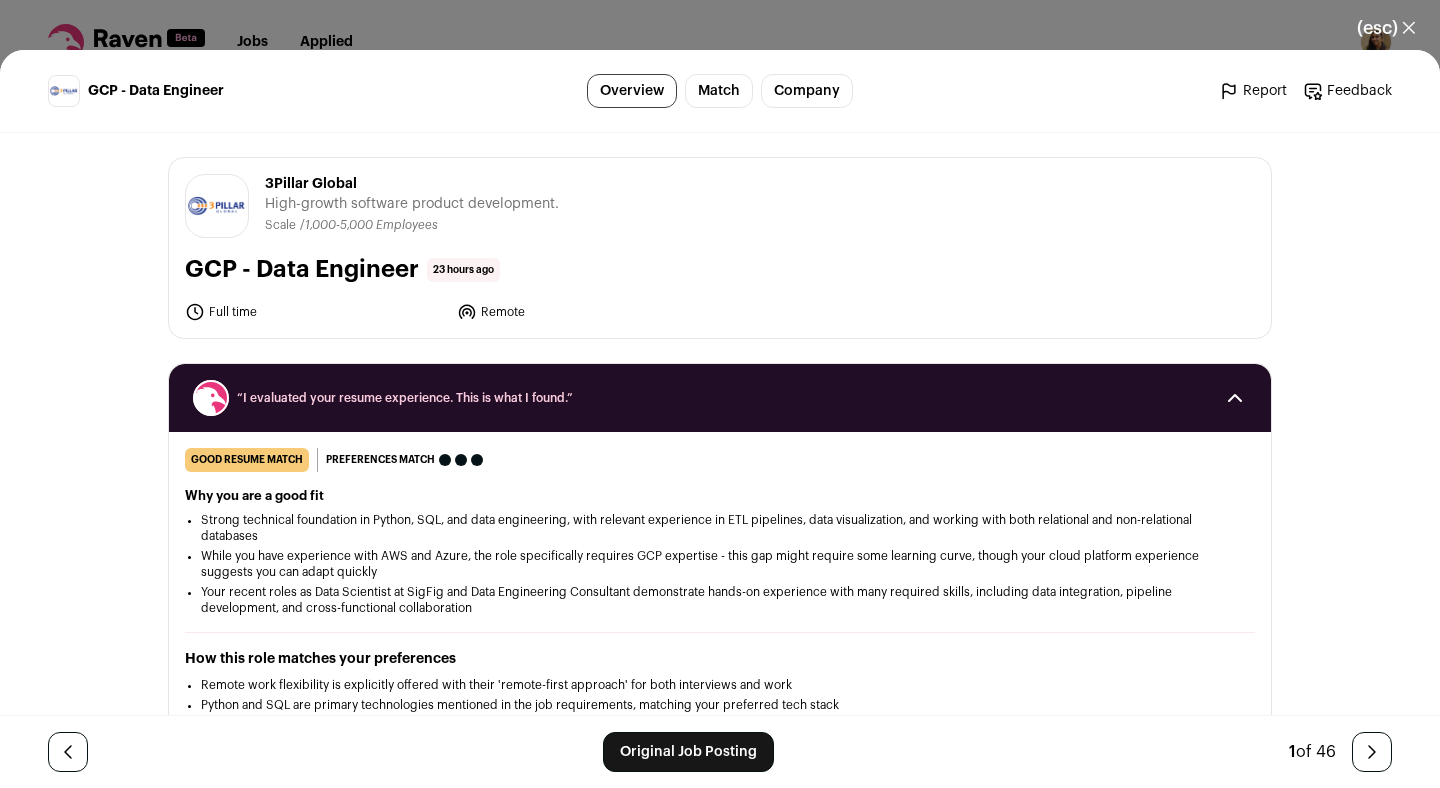click on "(esc) ✕" at bounding box center (1386, 28) 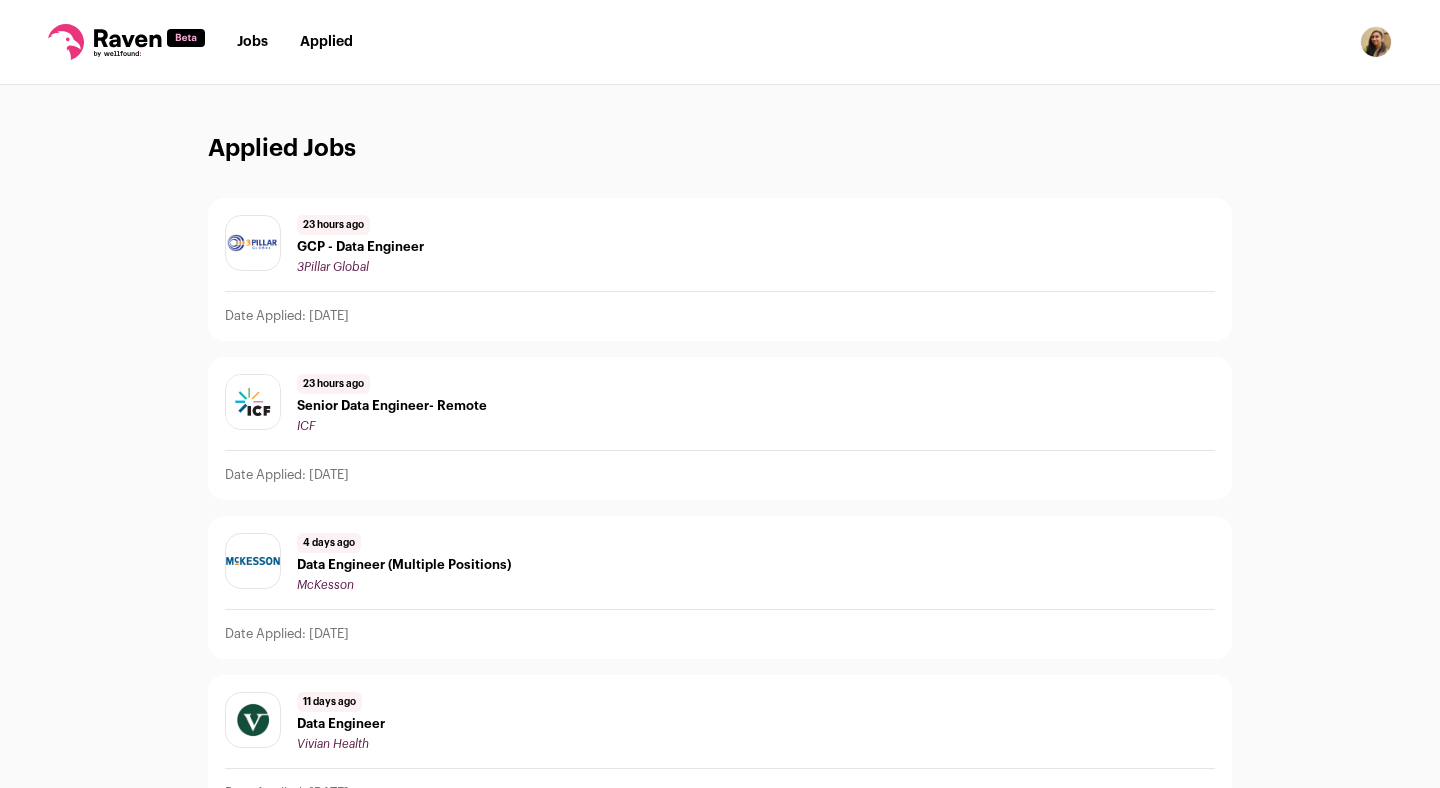 click on "Applied" at bounding box center [326, 42] 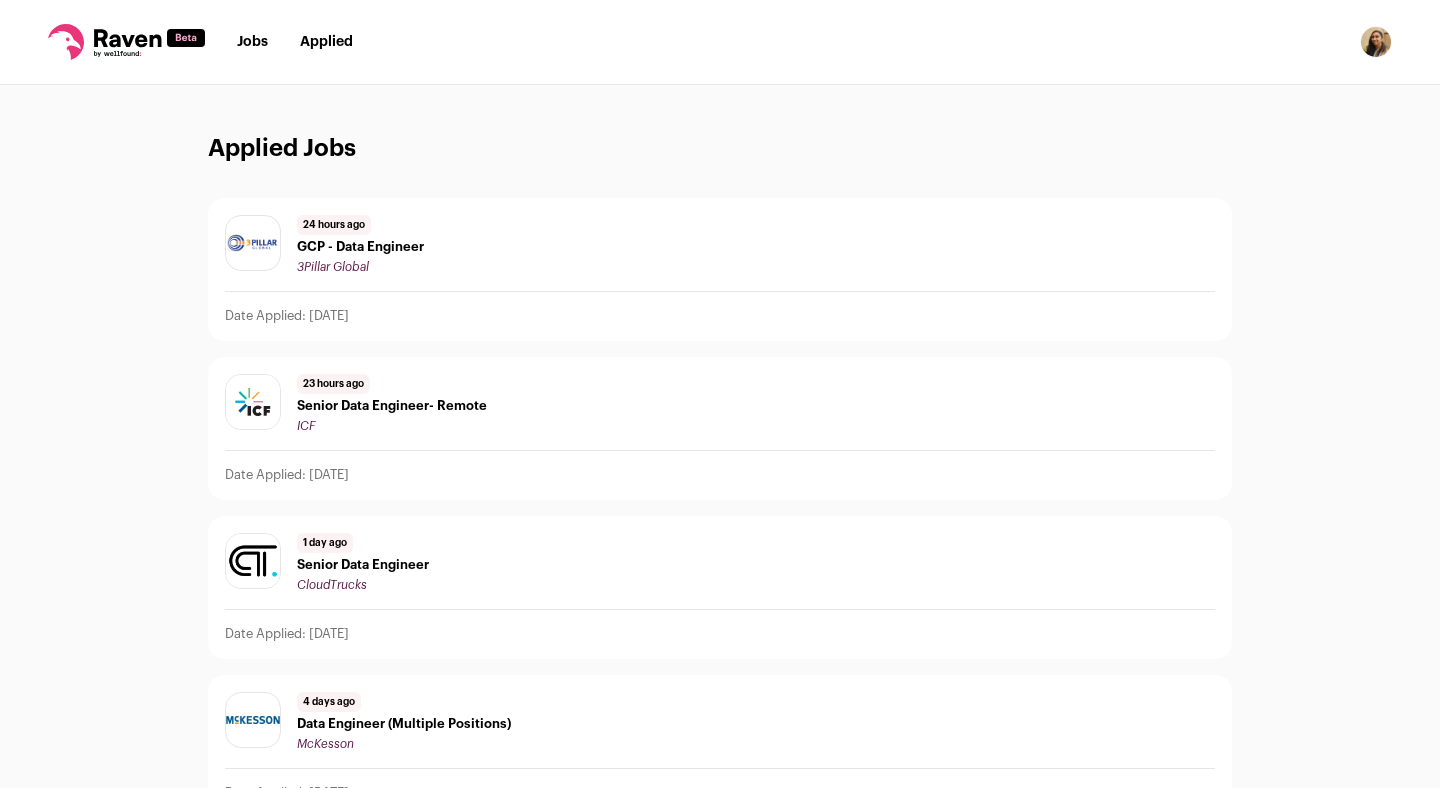click on "1 day ago
Senior Data Engineer
CloudTrucks" at bounding box center (363, 563) 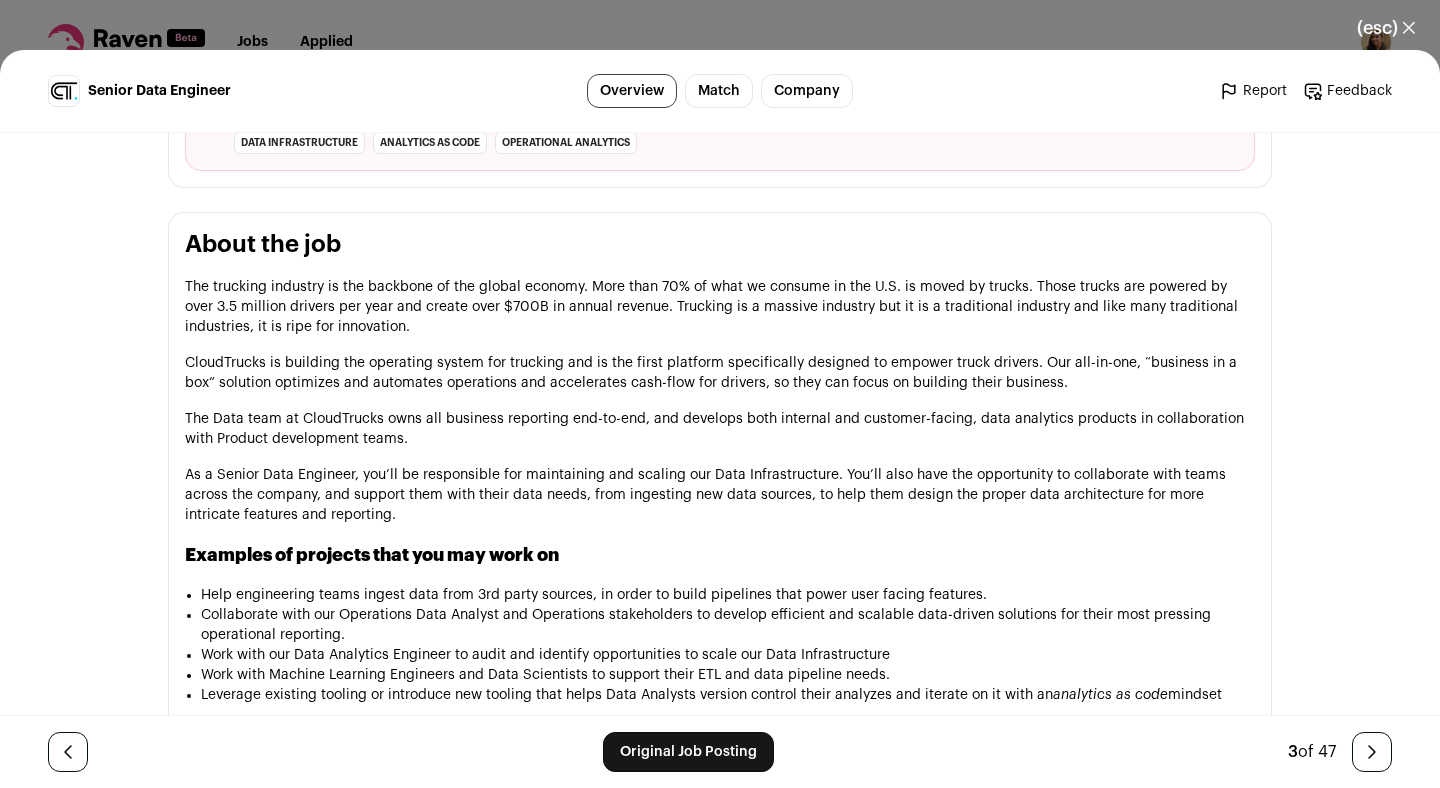 scroll, scrollTop: 915, scrollLeft: 0, axis: vertical 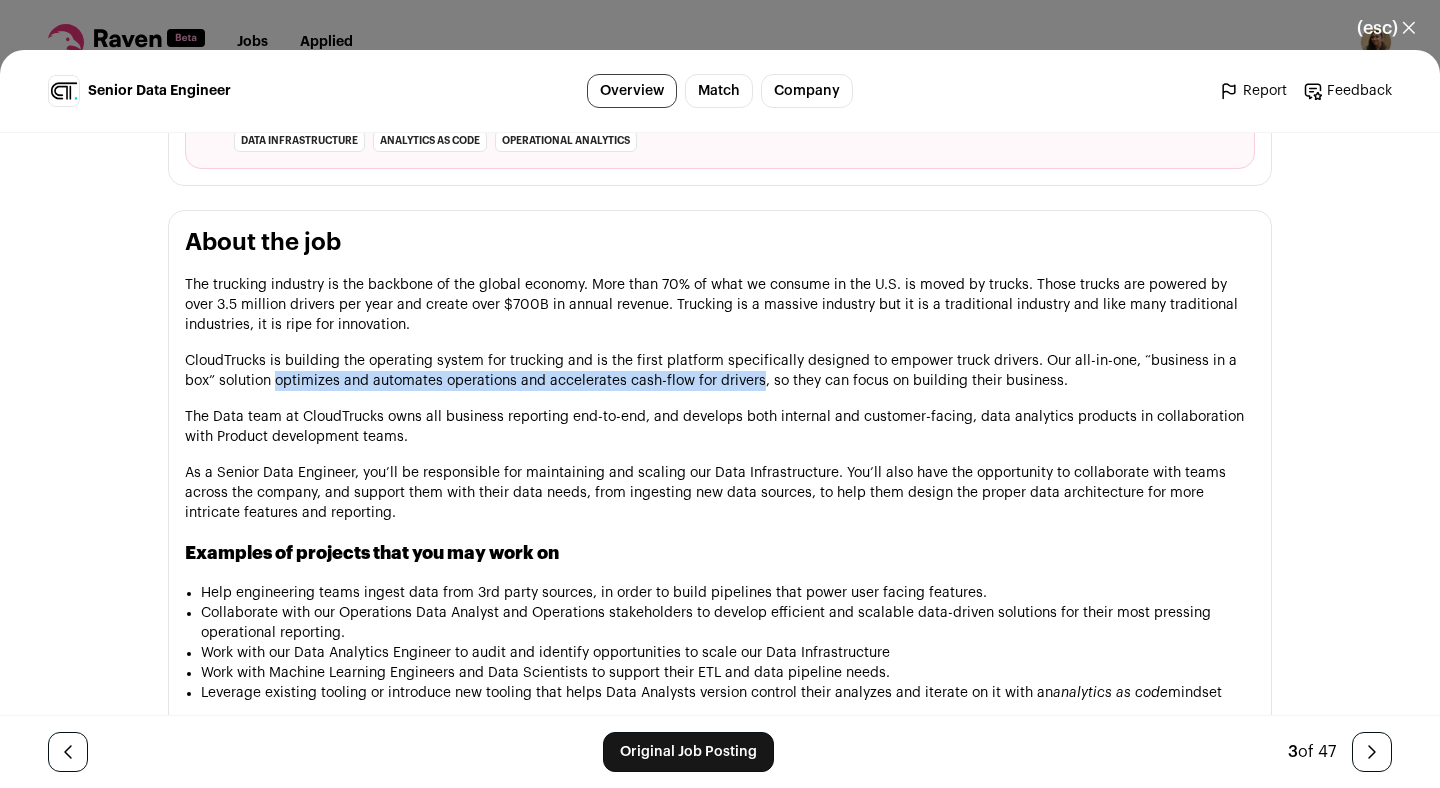 drag, startPoint x: 278, startPoint y: 382, endPoint x: 760, endPoint y: 385, distance: 482.00934 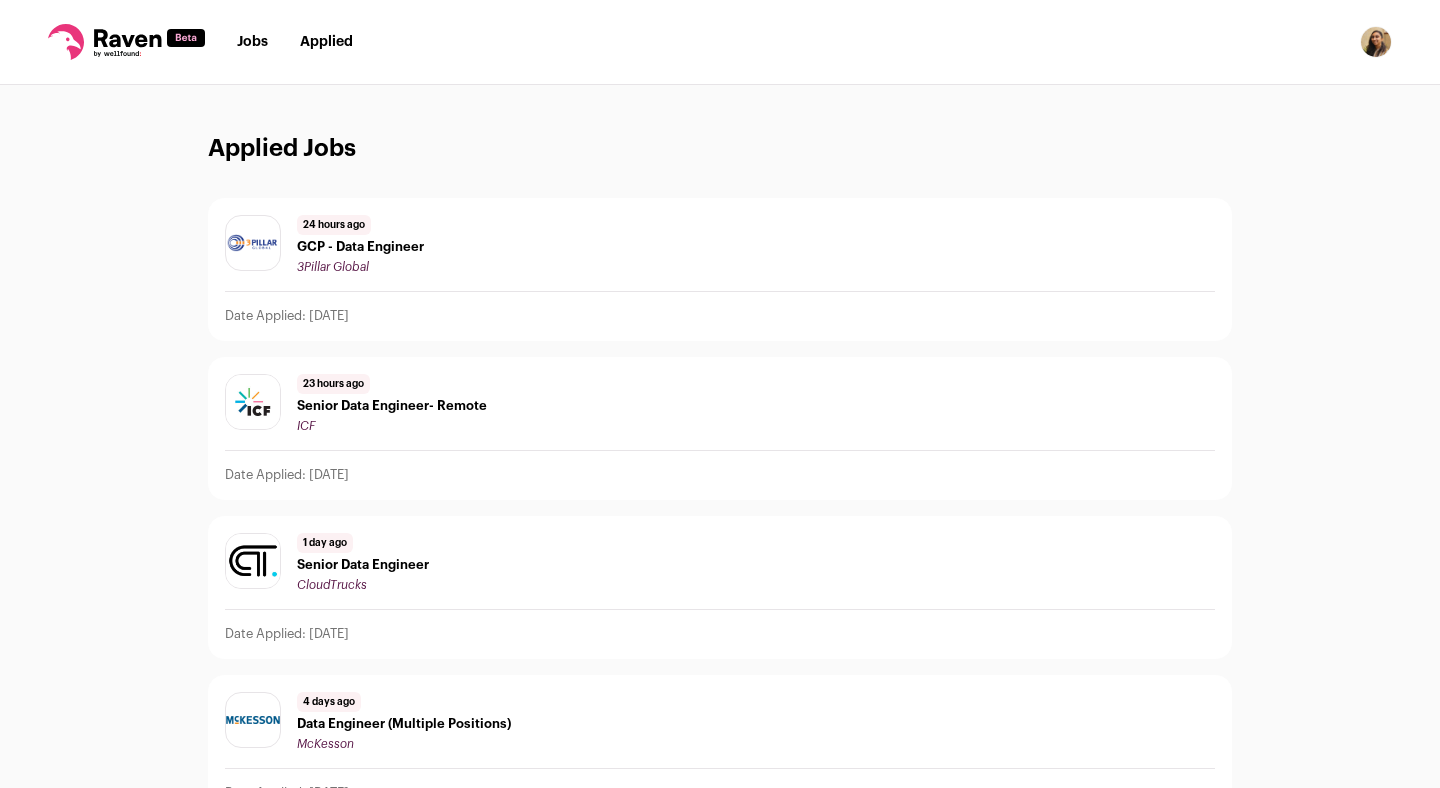 click on "Applied" at bounding box center [326, 42] 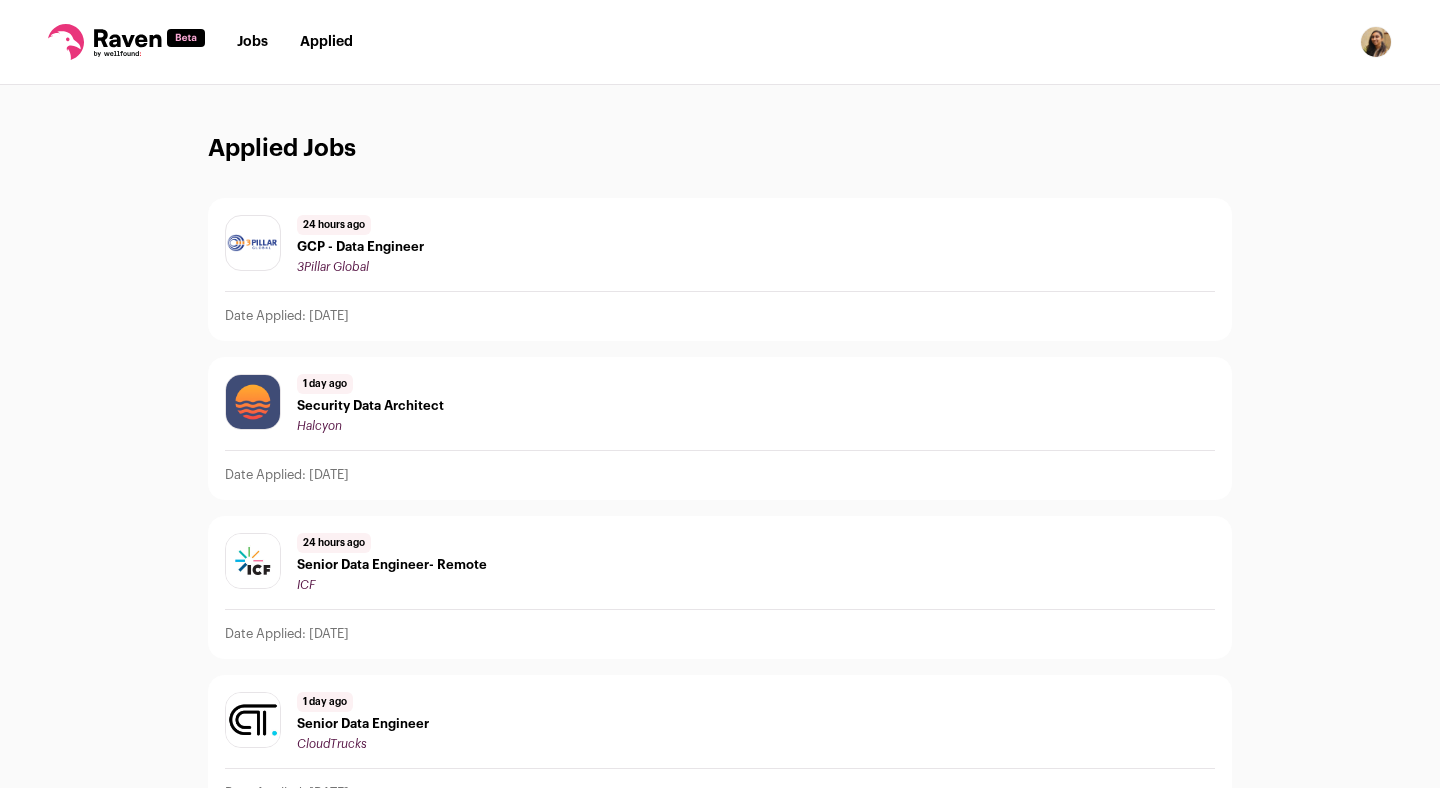 click on "Security Data Architect" at bounding box center (370, 406) 